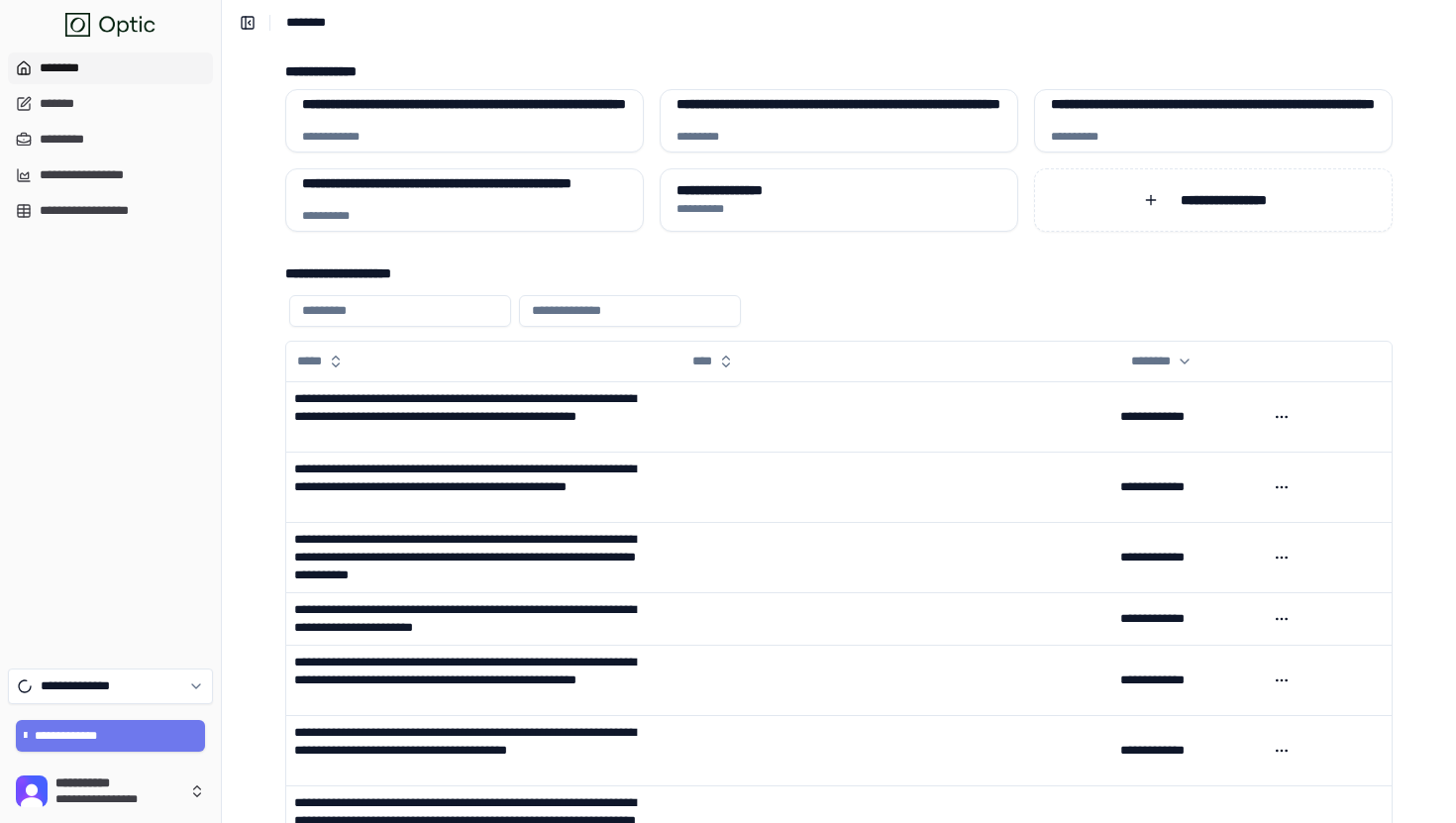 scroll, scrollTop: 0, scrollLeft: 0, axis: both 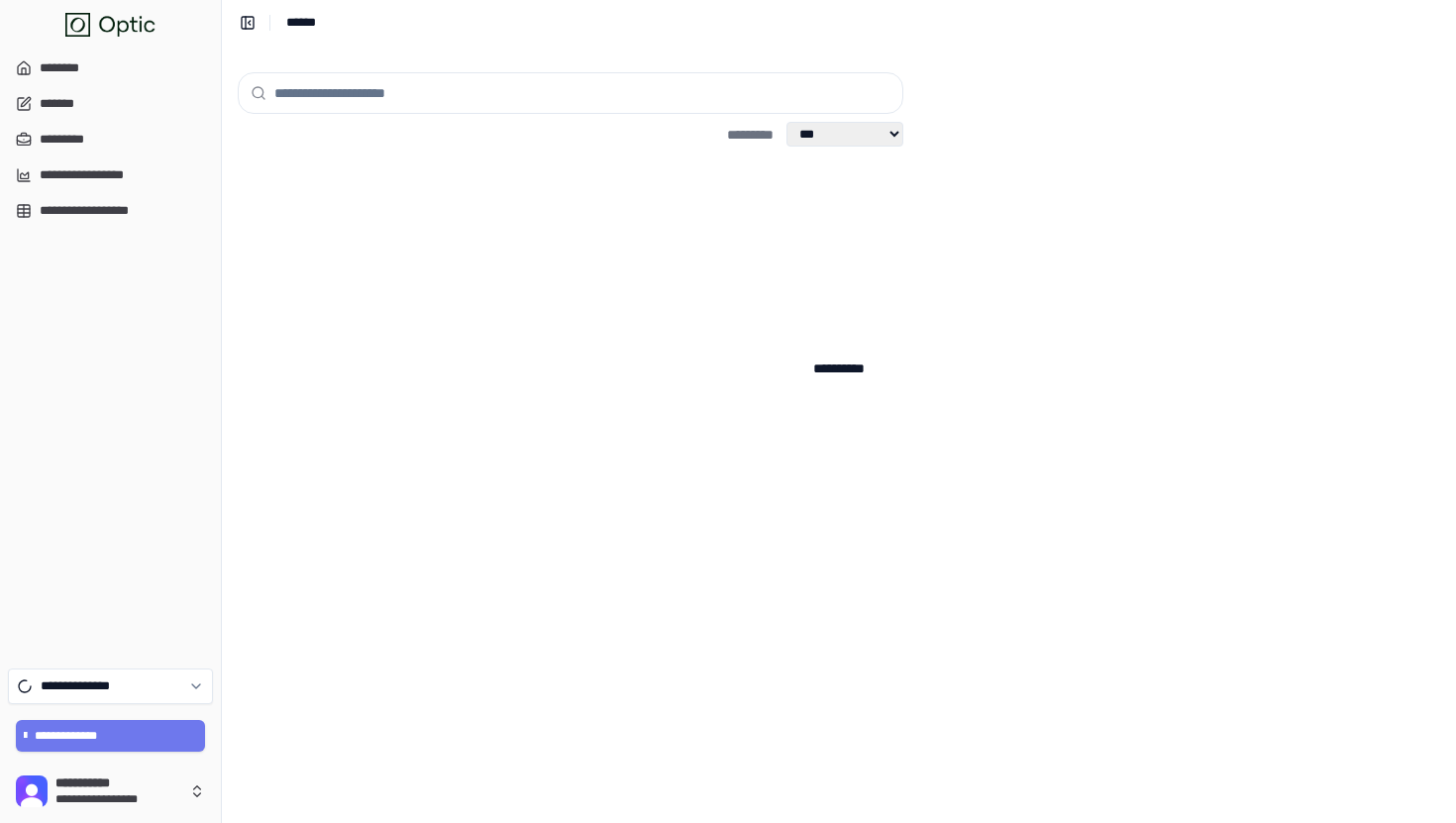 click on "**********" at bounding box center (845, 134) 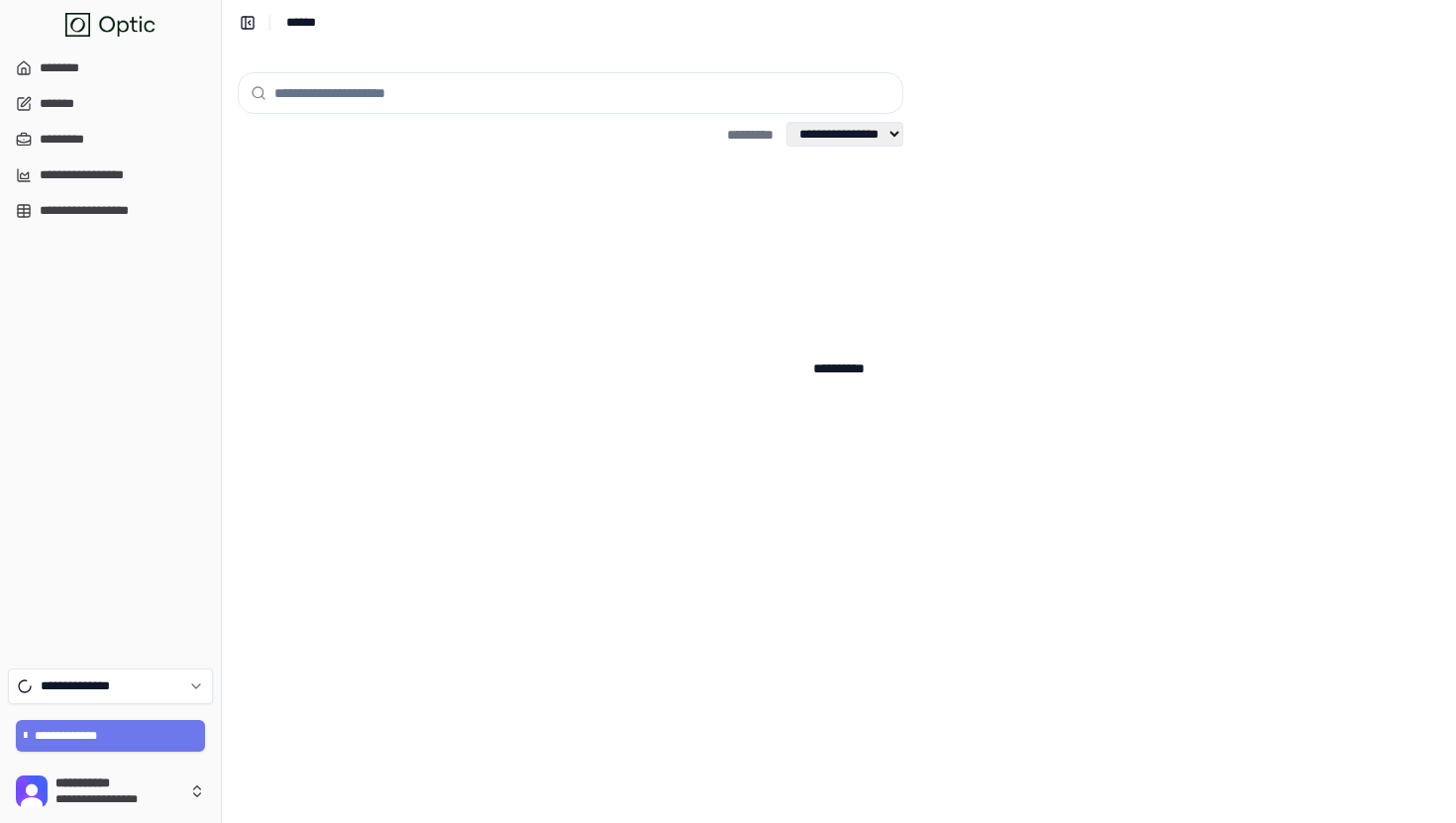 select 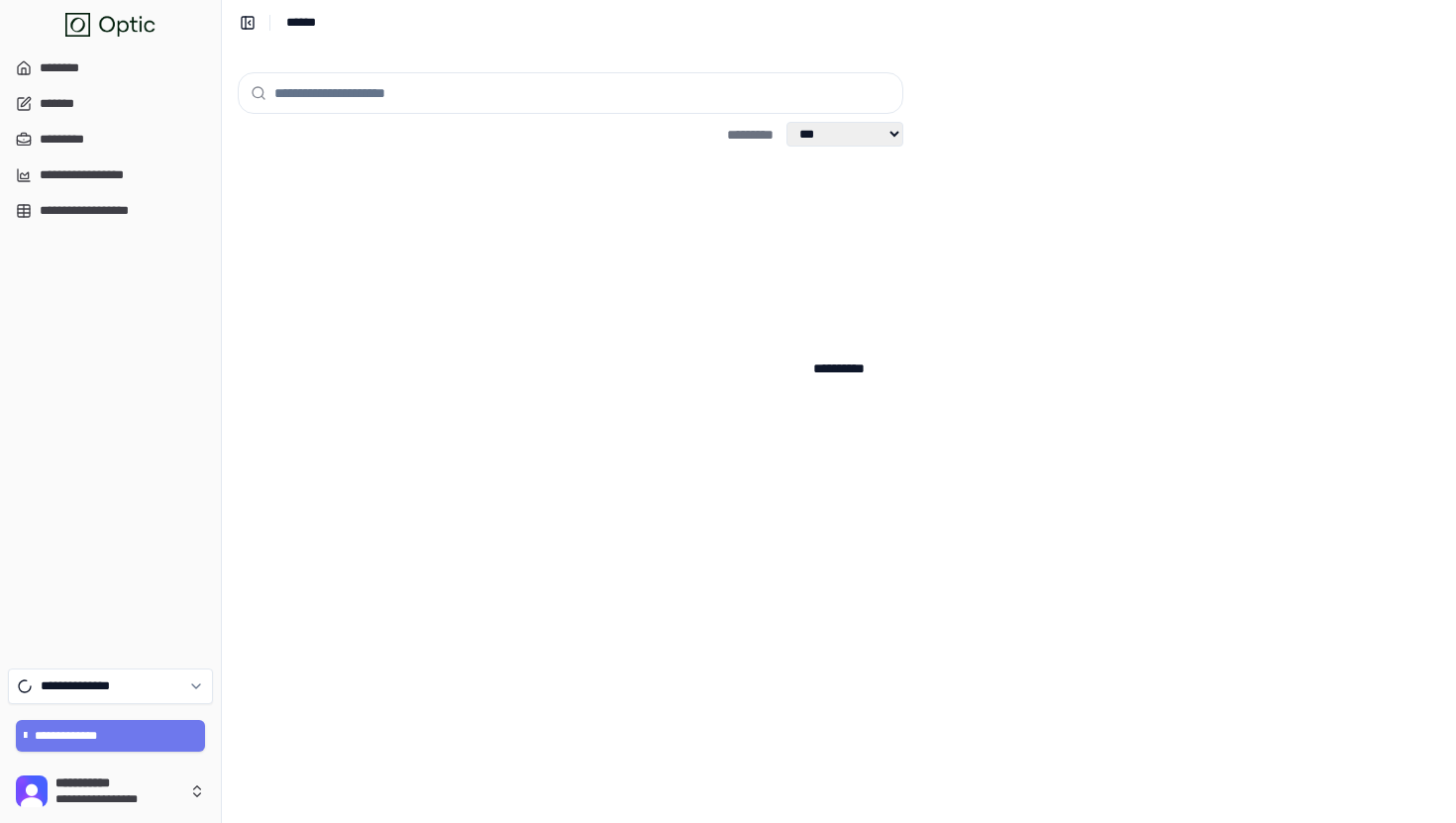 click at bounding box center (582, 93) 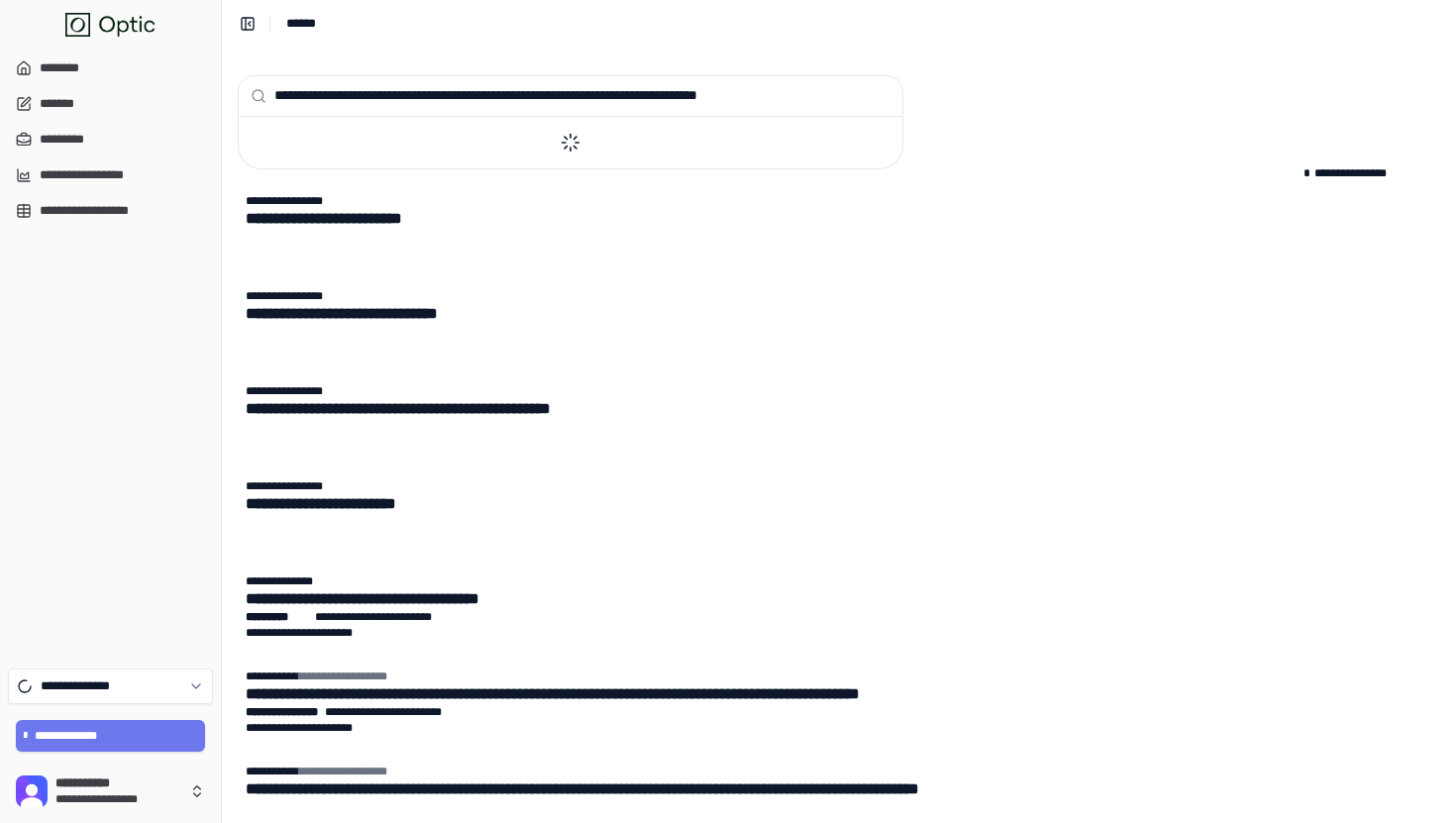 type on "**********" 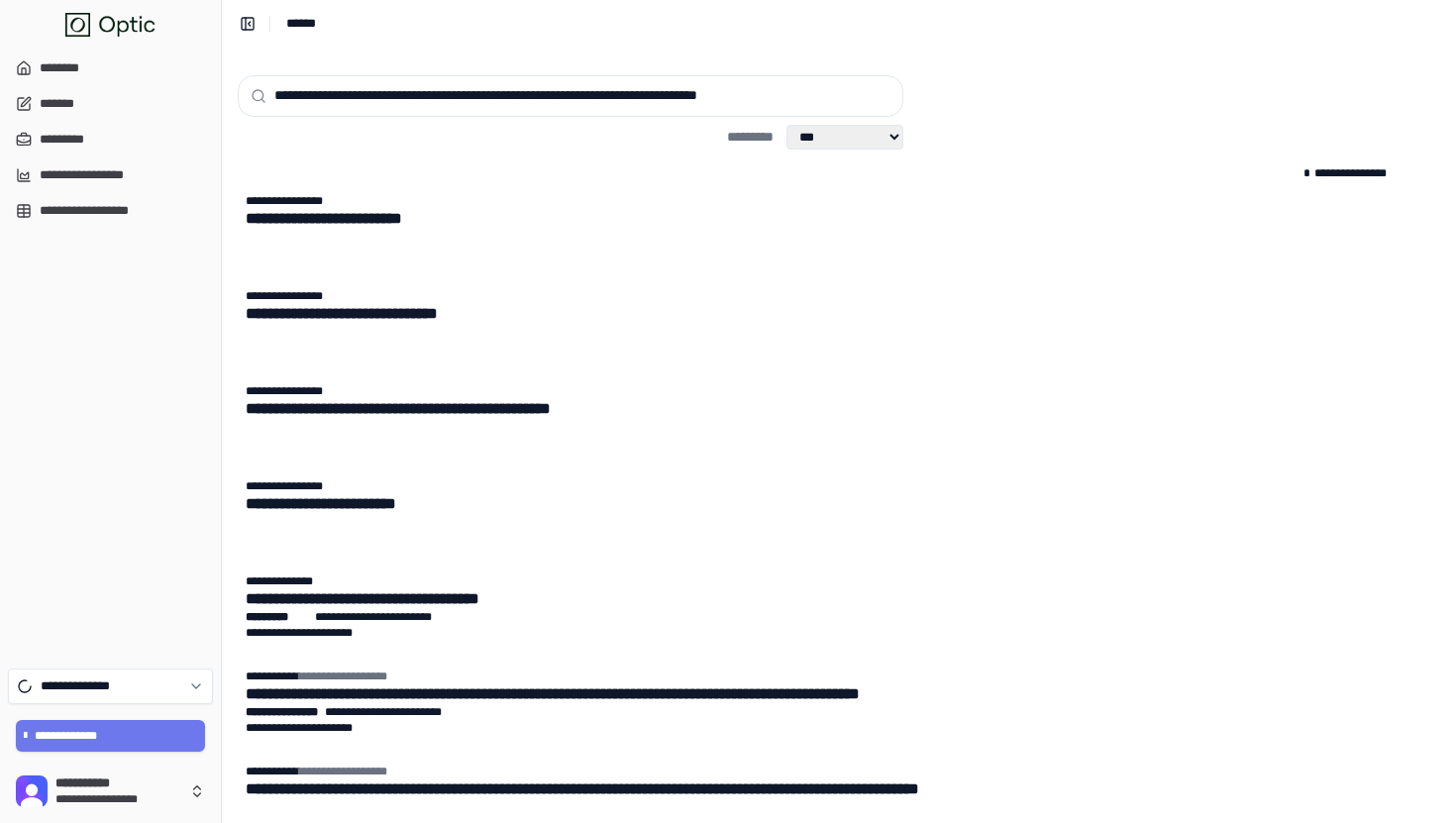 select on "**" 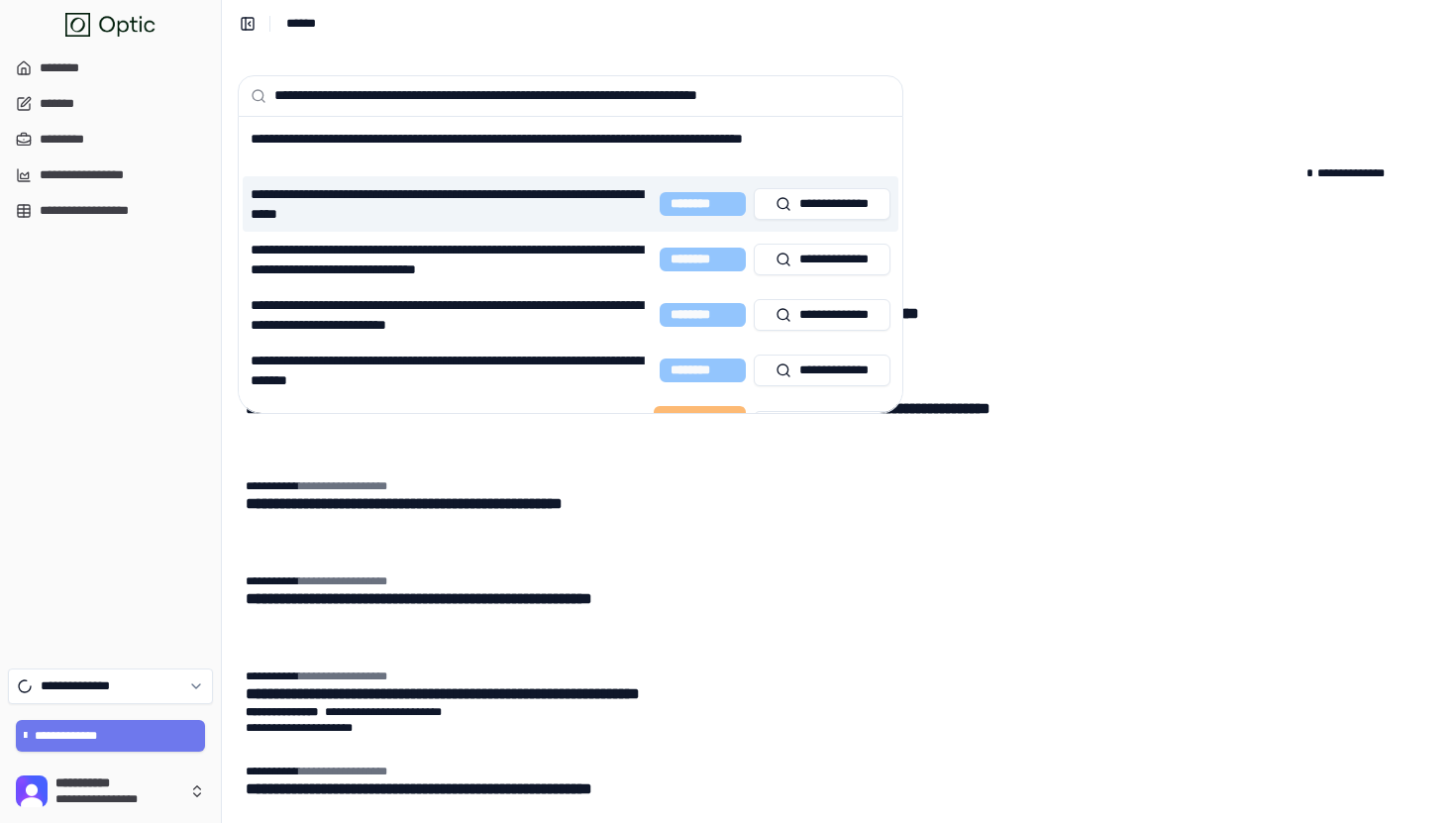 click on "**********" at bounding box center [455, 204] 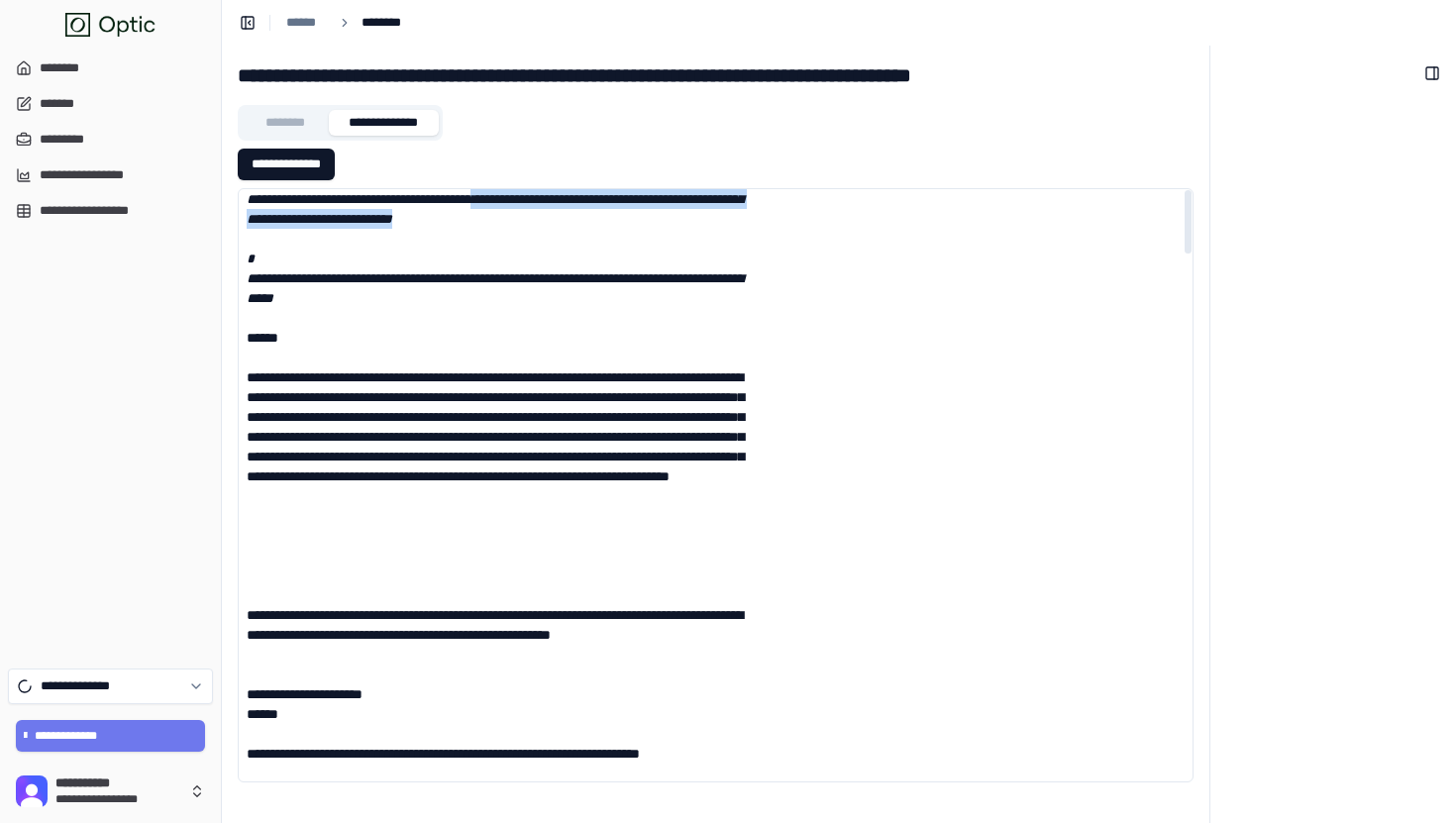 drag, startPoint x: 683, startPoint y: 241, endPoint x: 608, endPoint y: 176, distance: 99.247 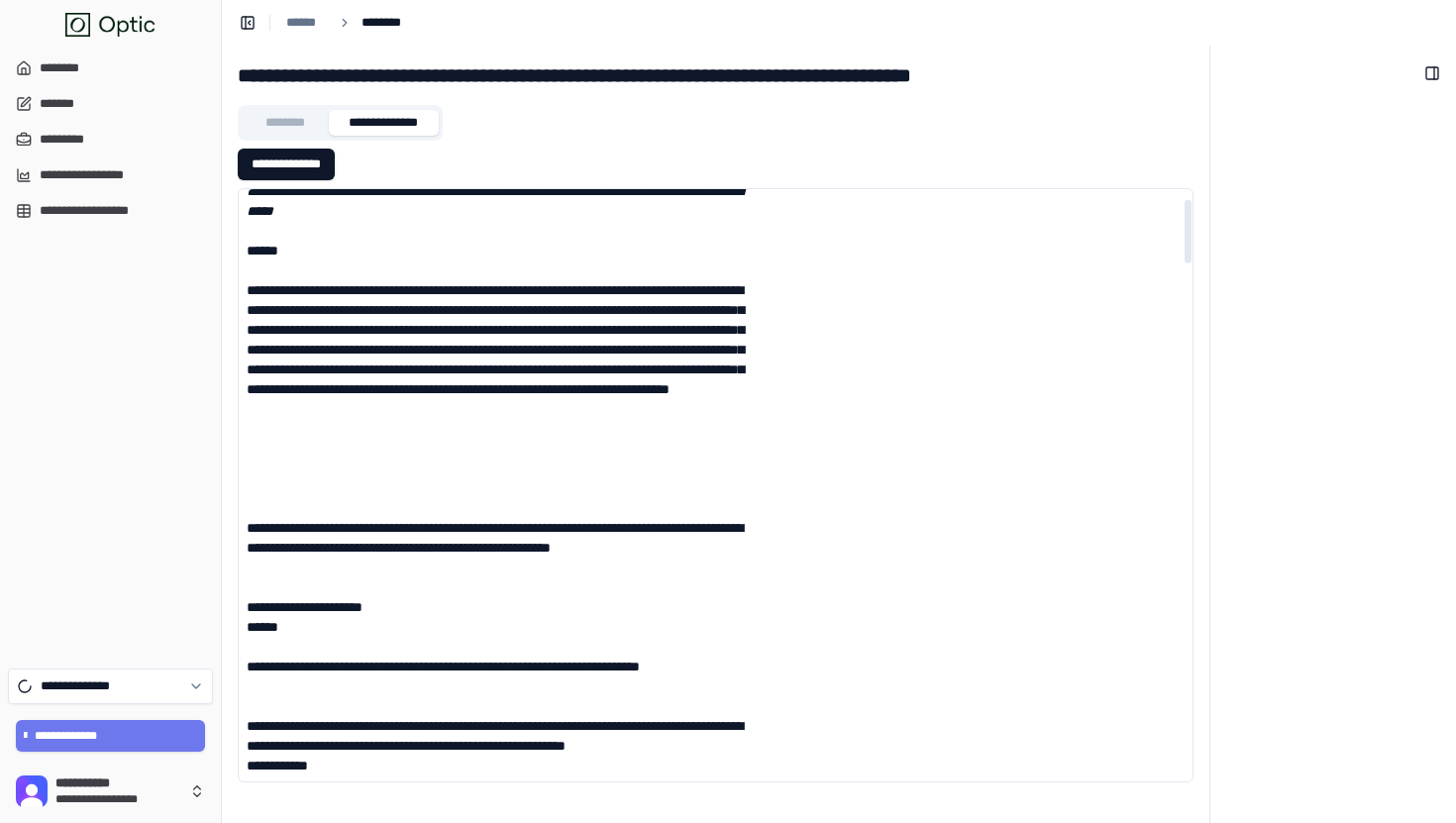 scroll, scrollTop: 90, scrollLeft: 0, axis: vertical 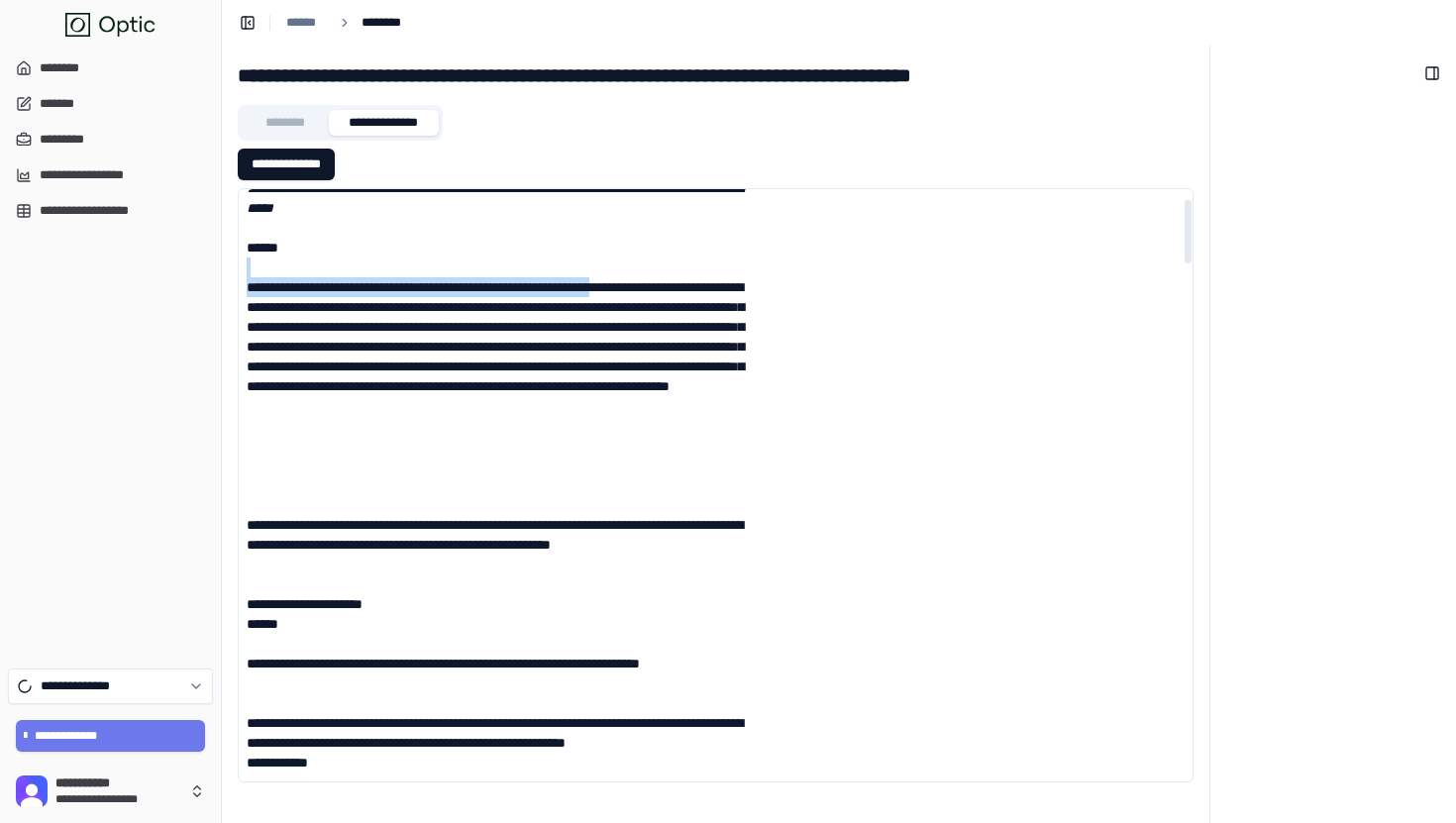 drag, startPoint x: 627, startPoint y: 335, endPoint x: 550, endPoint y: 266, distance: 103.39246 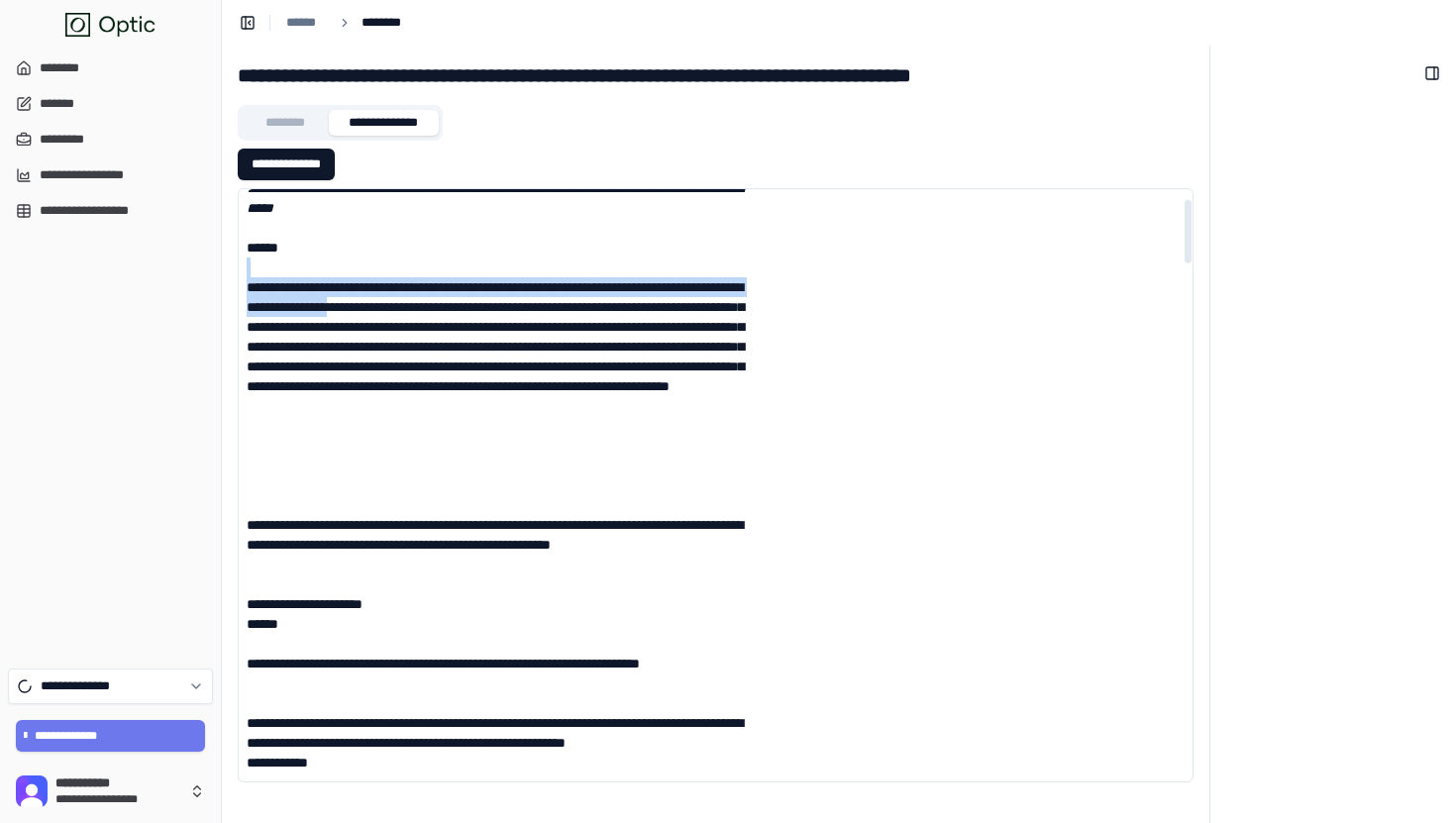 drag, startPoint x: 550, startPoint y: 266, endPoint x: 625, endPoint y: 338, distance: 103.96634 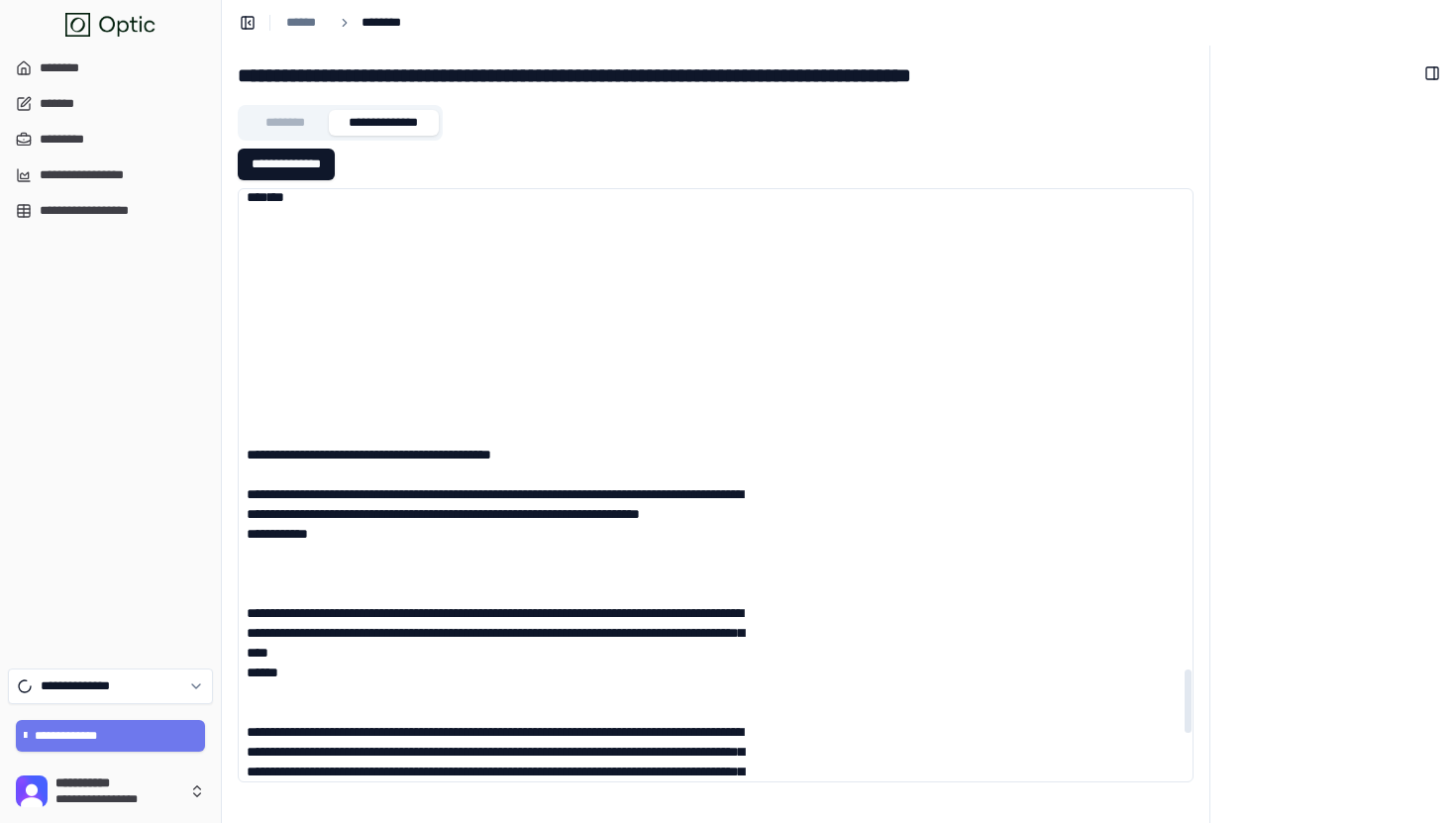 scroll, scrollTop: 4714, scrollLeft: 0, axis: vertical 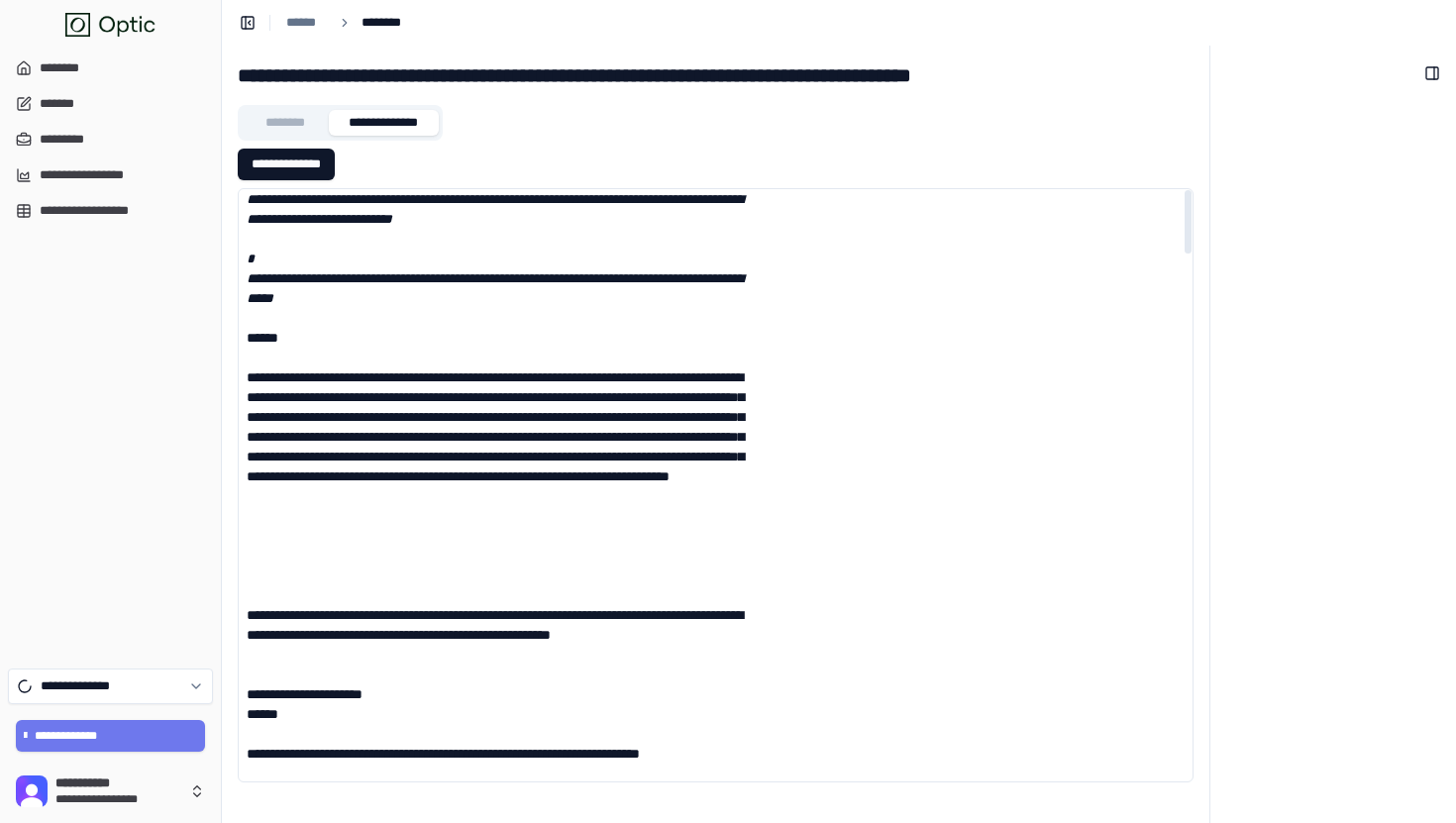 click on "******" at bounding box center (500, 338) 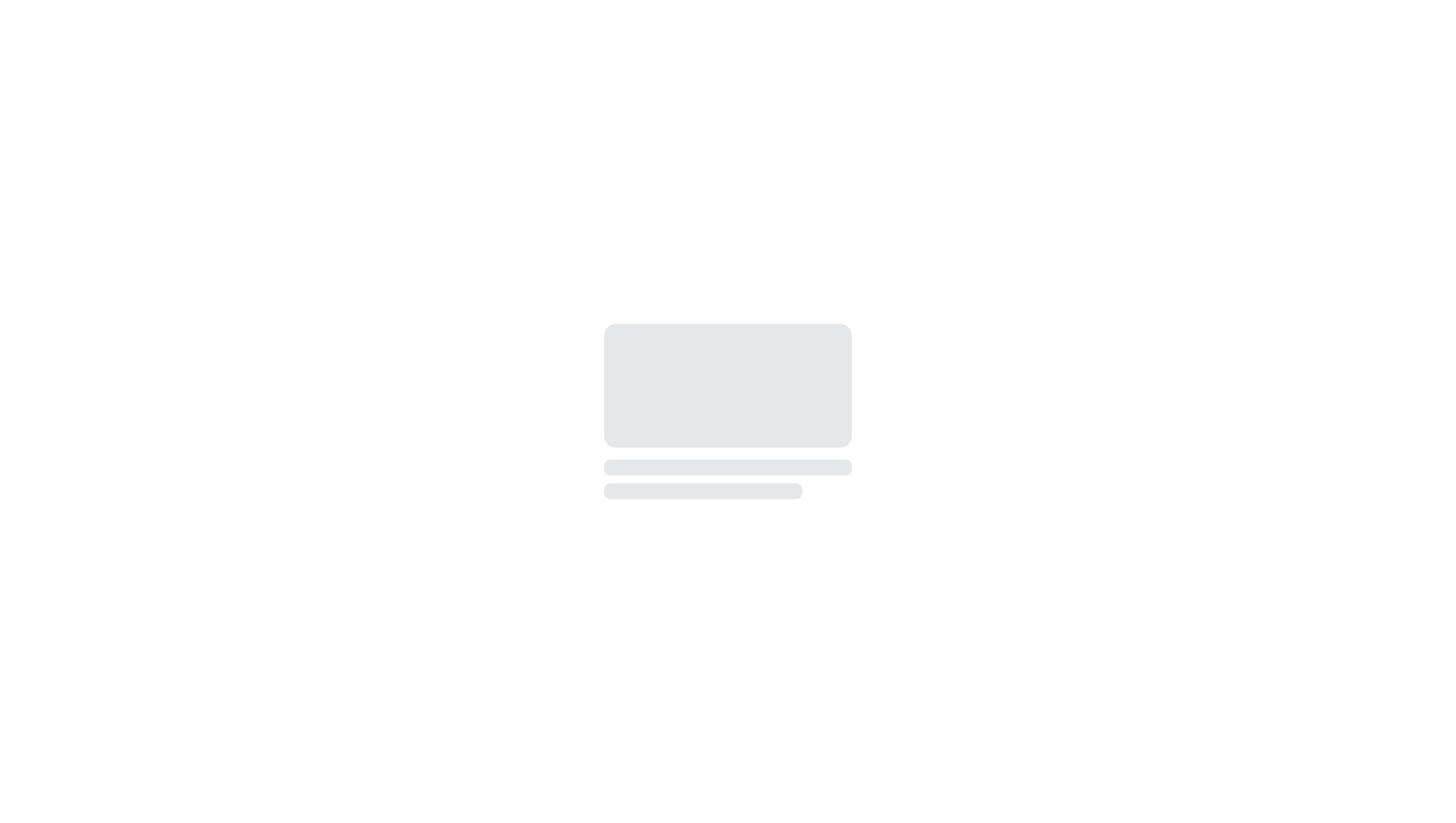 scroll, scrollTop: 0, scrollLeft: 0, axis: both 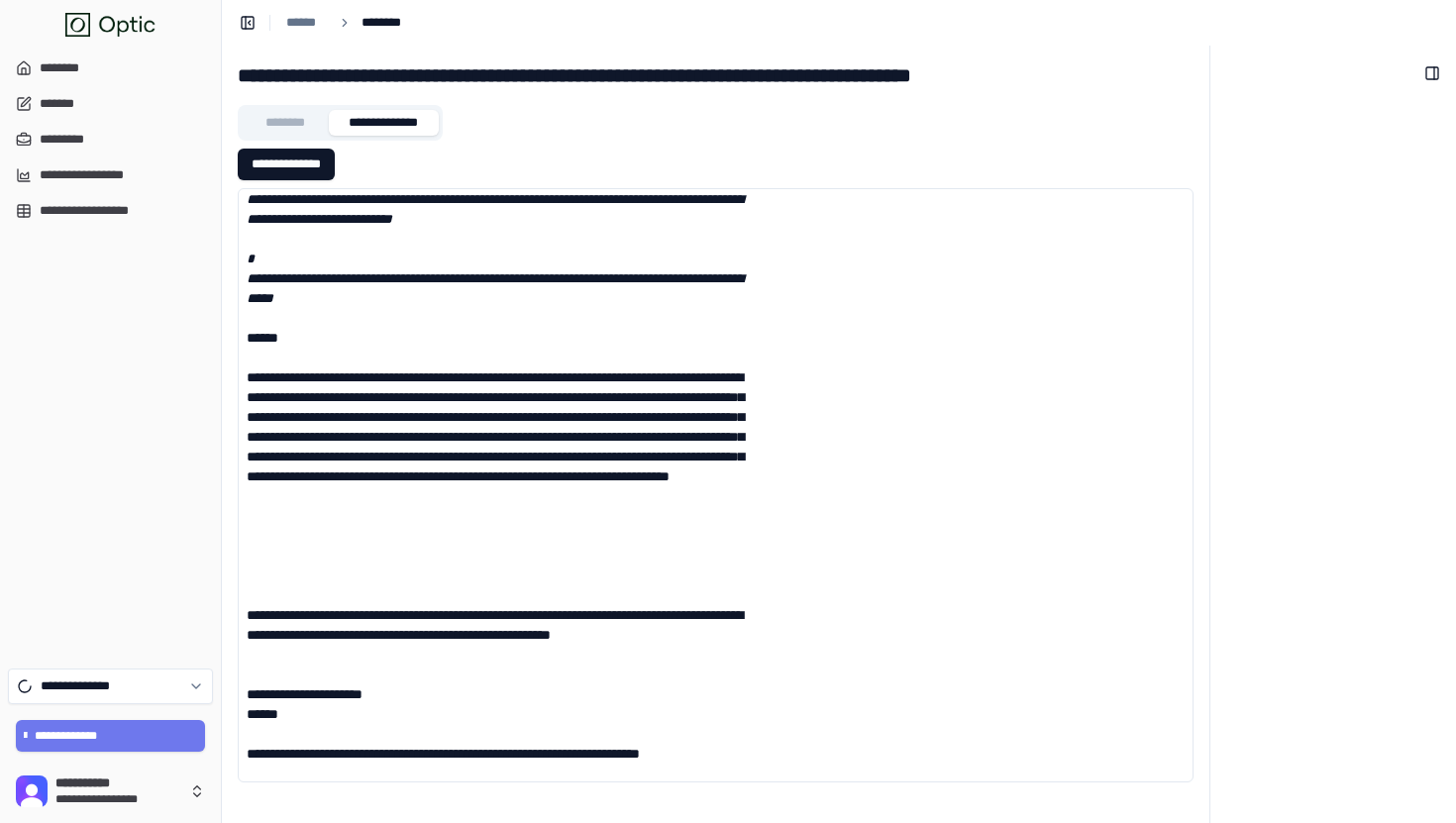 click at bounding box center (1333, 457) 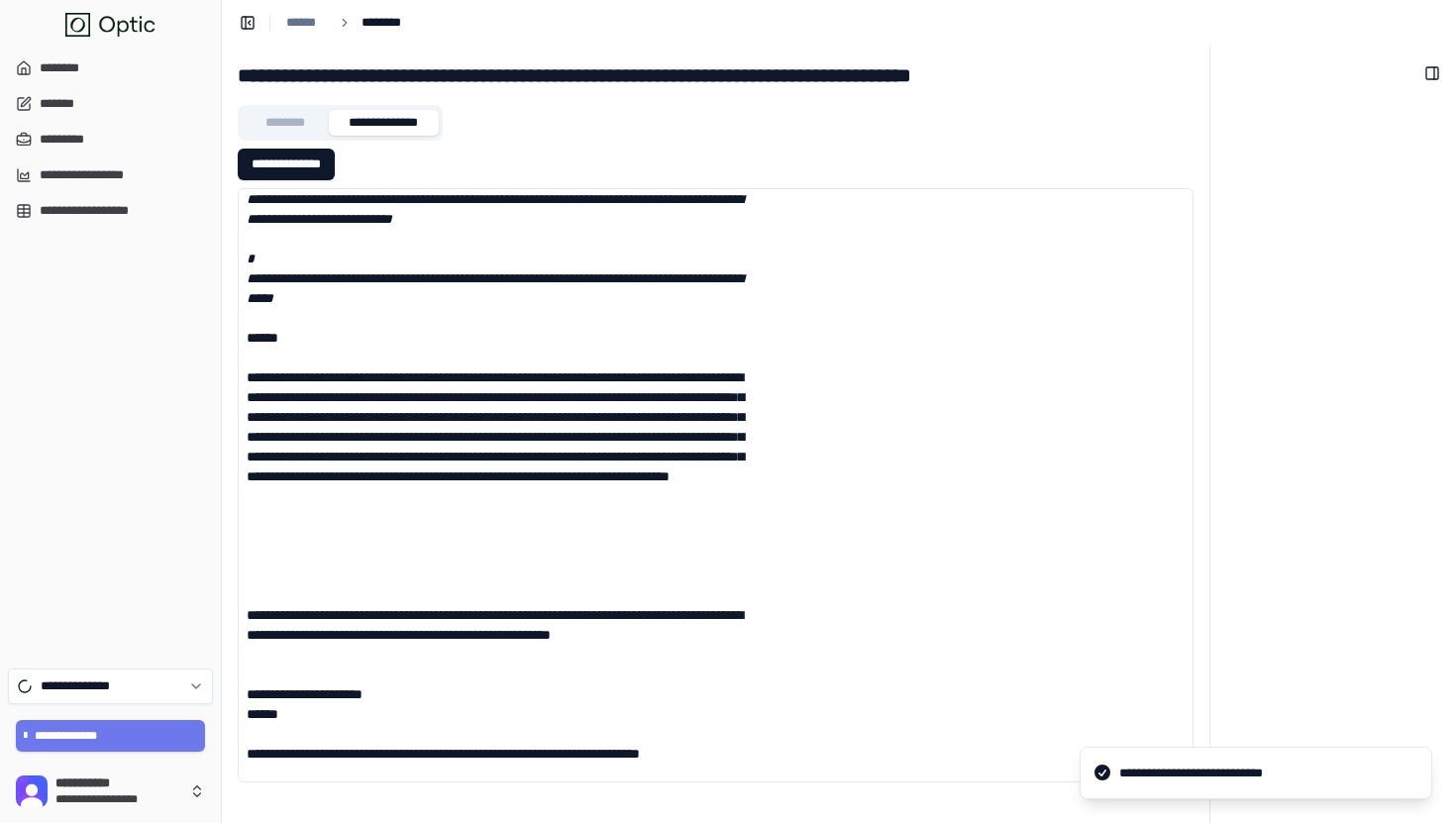 scroll, scrollTop: 48, scrollLeft: 0, axis: vertical 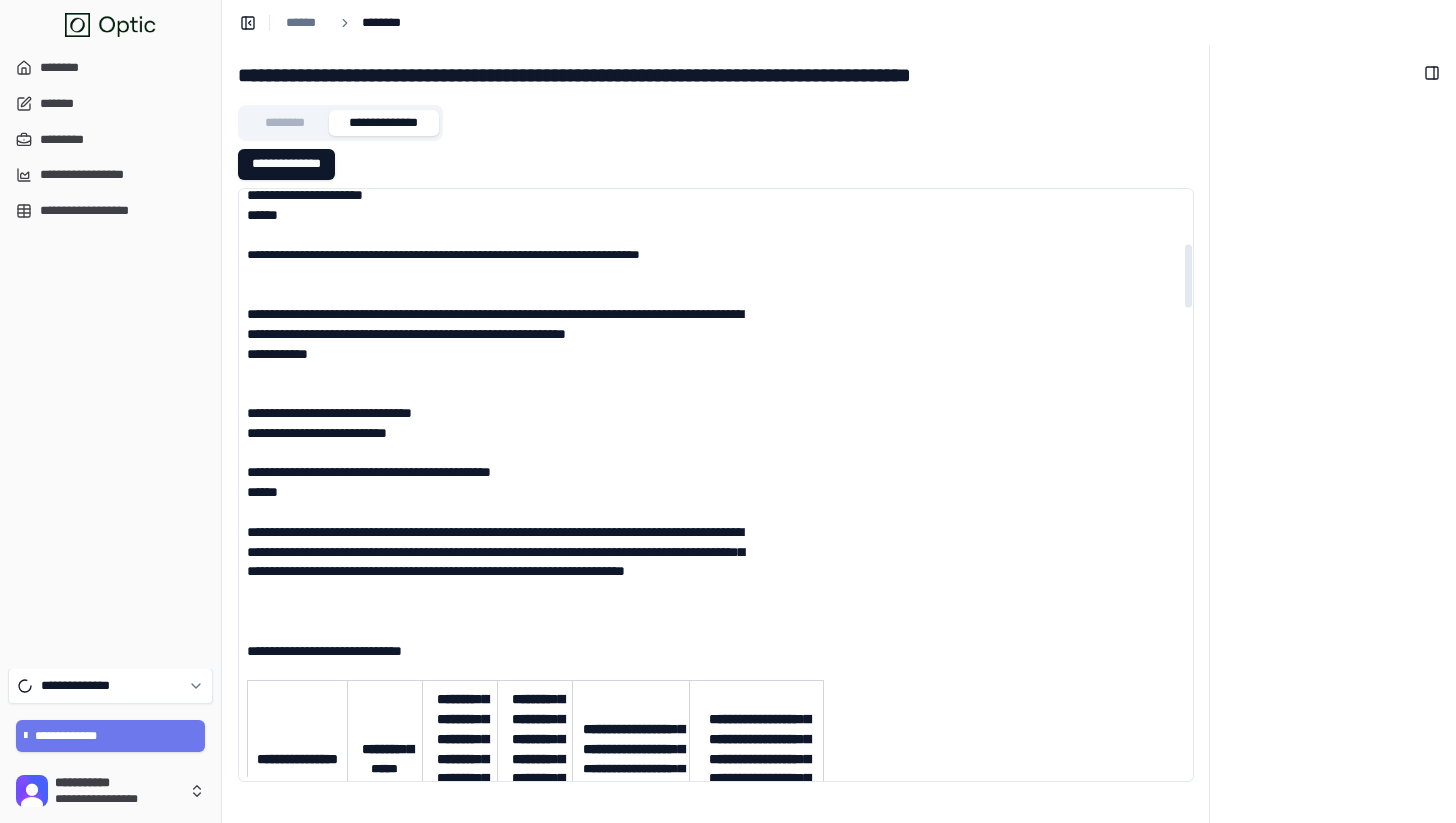 drag, startPoint x: 441, startPoint y: 326, endPoint x: 603, endPoint y: 490, distance: 230.52115 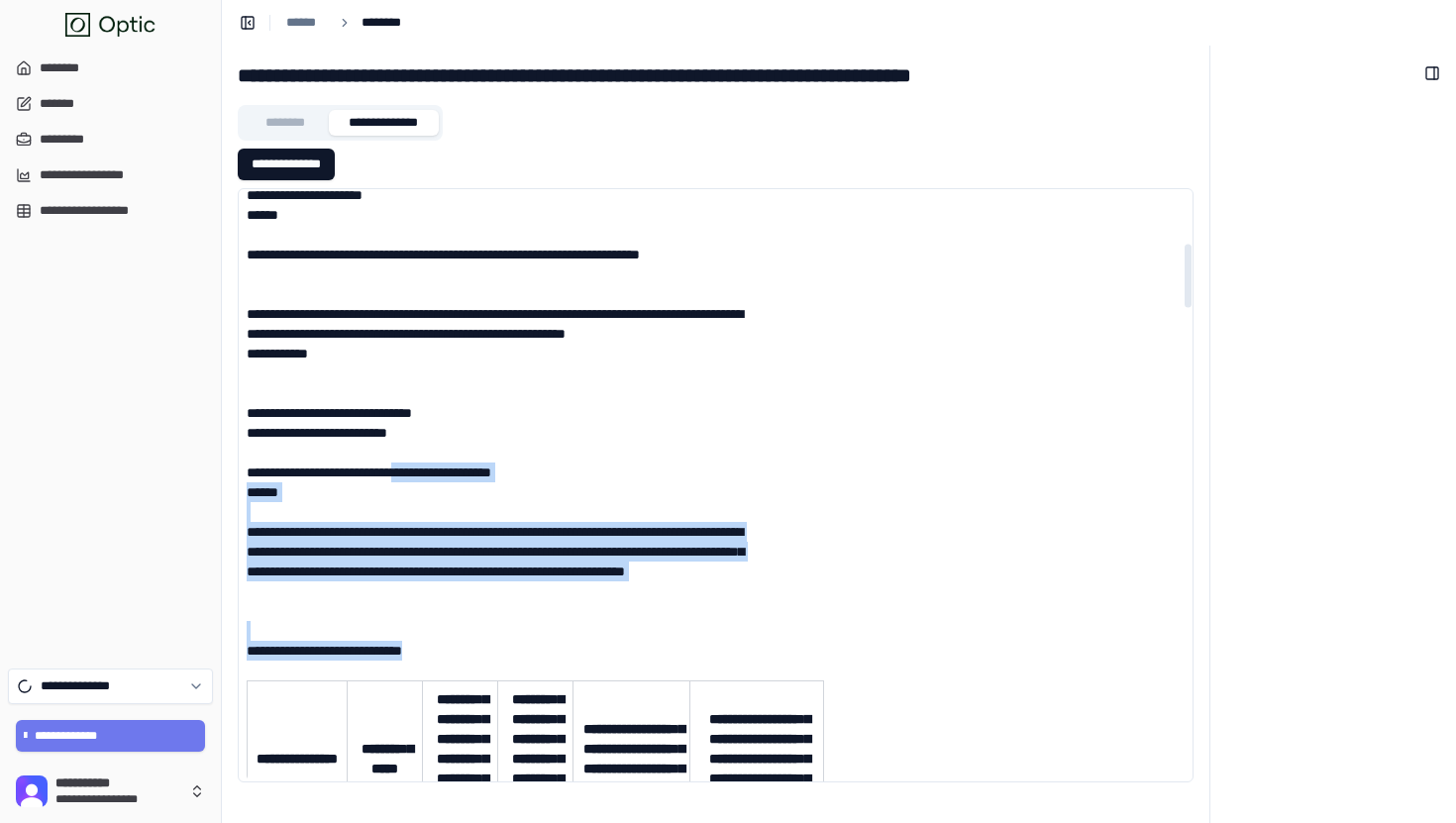 drag, startPoint x: 617, startPoint y: 663, endPoint x: 488, endPoint y: 496, distance: 211.0213 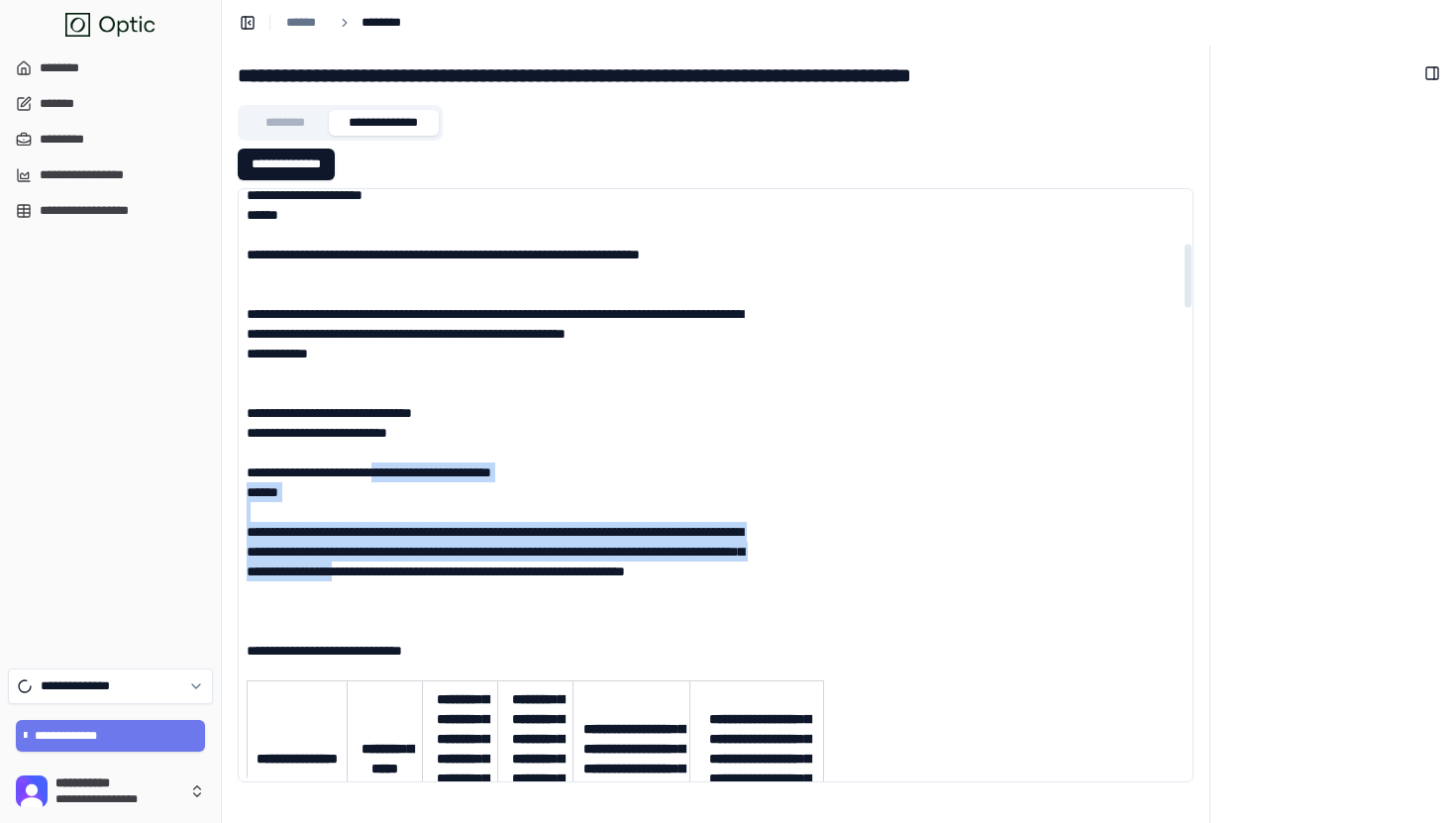 drag, startPoint x: 488, startPoint y: 496, endPoint x: 655, endPoint y: 666, distance: 238.30443 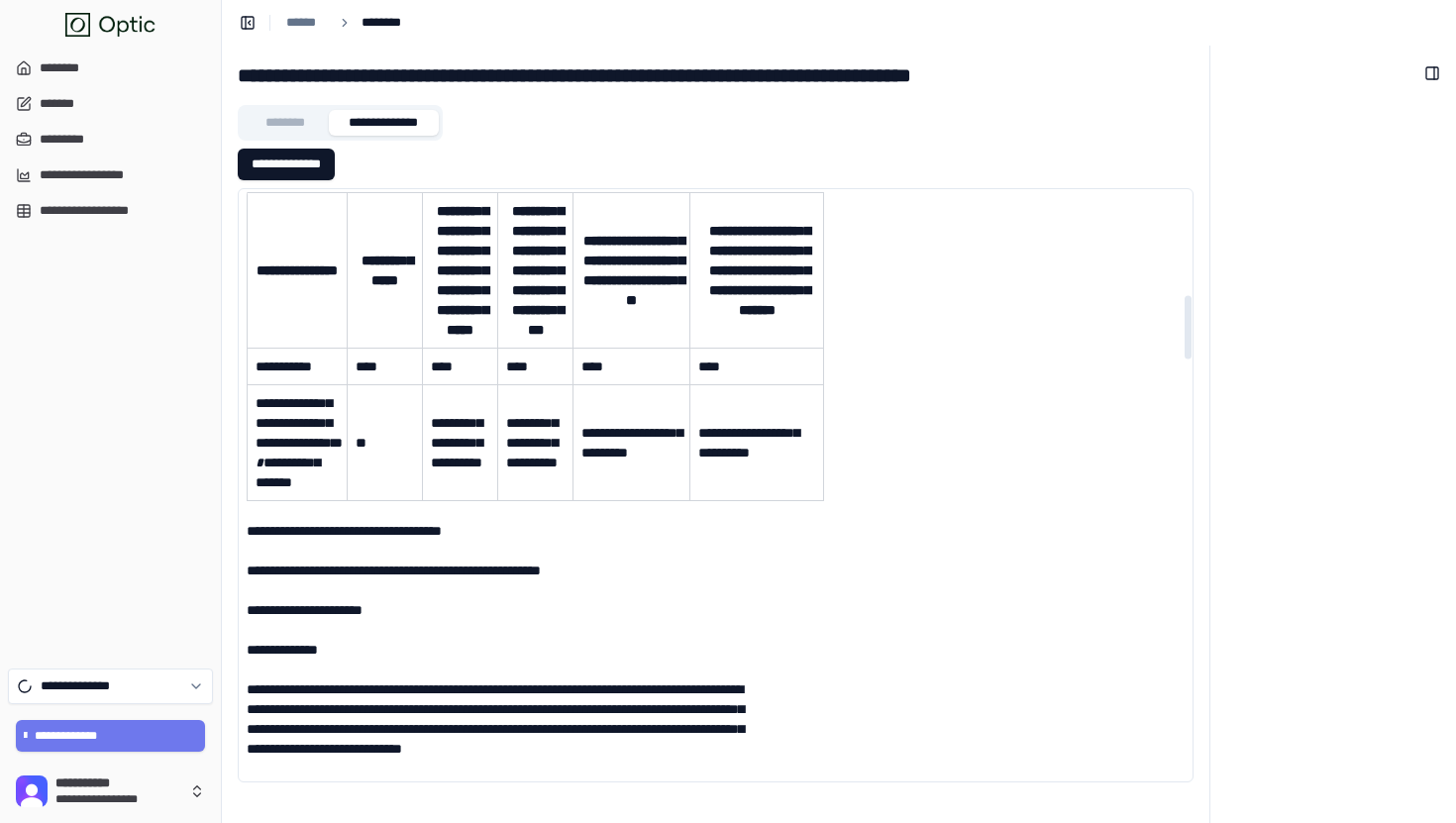 scroll, scrollTop: 974, scrollLeft: 0, axis: vertical 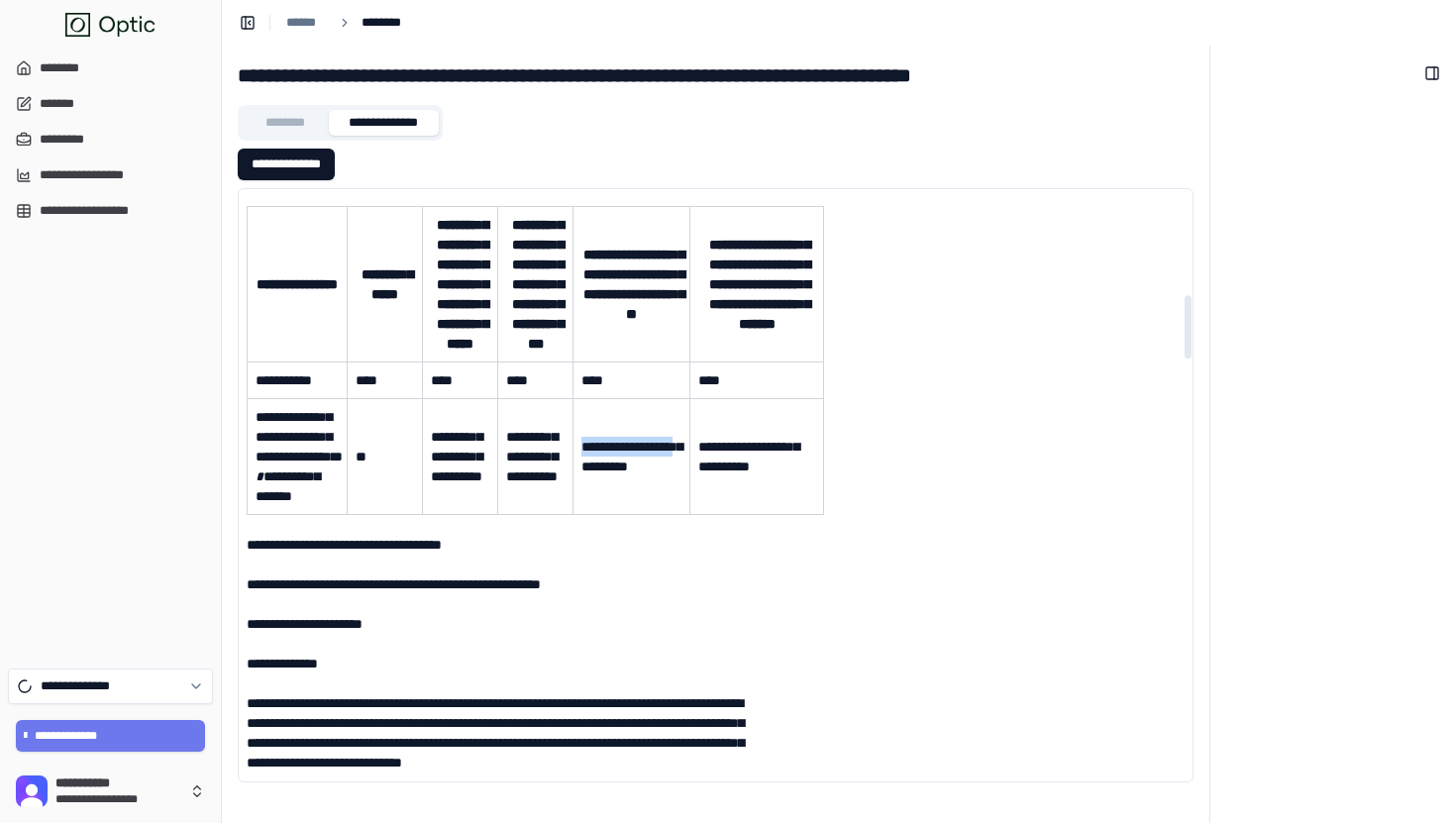 drag, startPoint x: 672, startPoint y: 614, endPoint x: 598, endPoint y: 556, distance: 94.021274 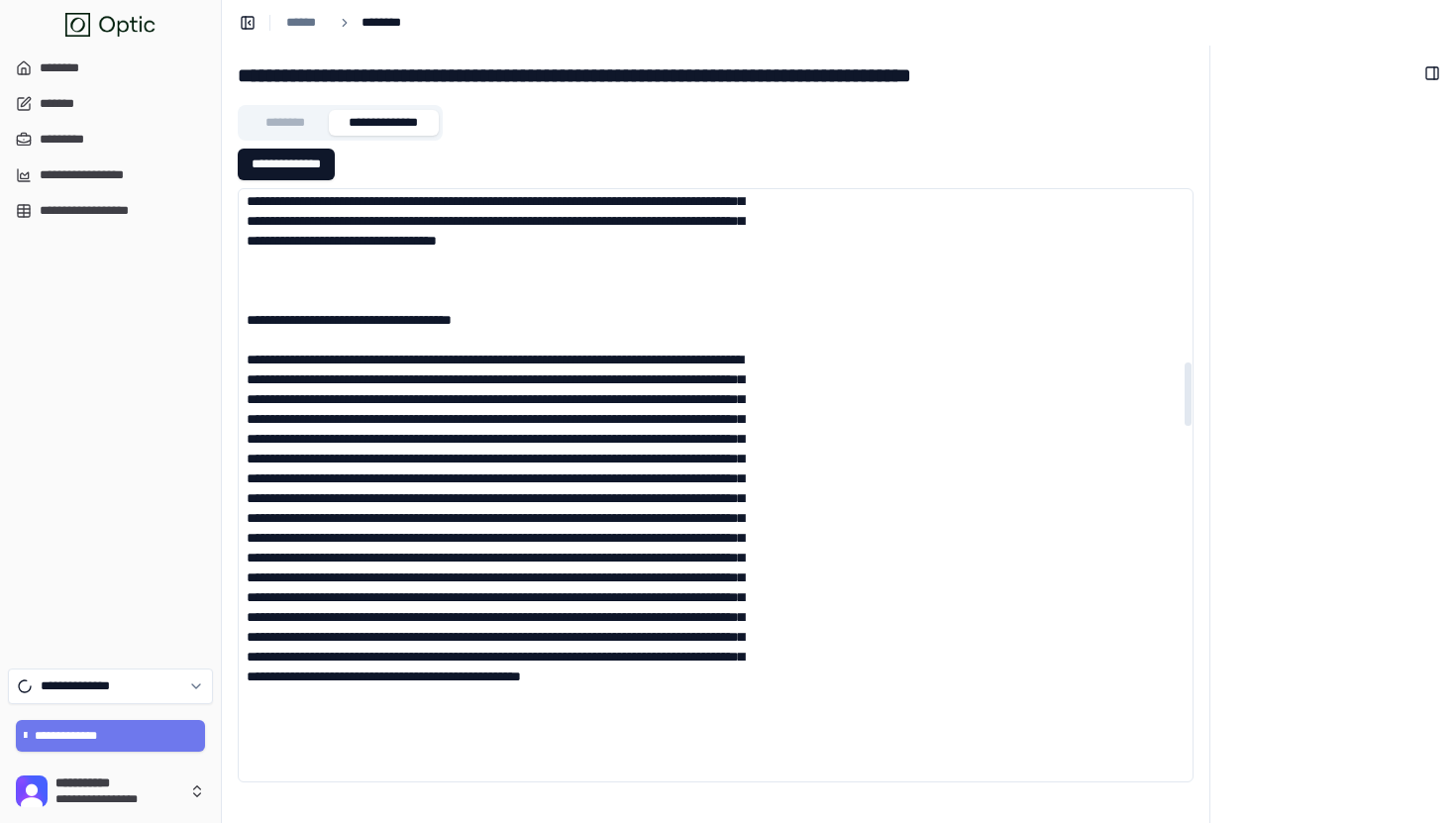 scroll, scrollTop: 1545, scrollLeft: 0, axis: vertical 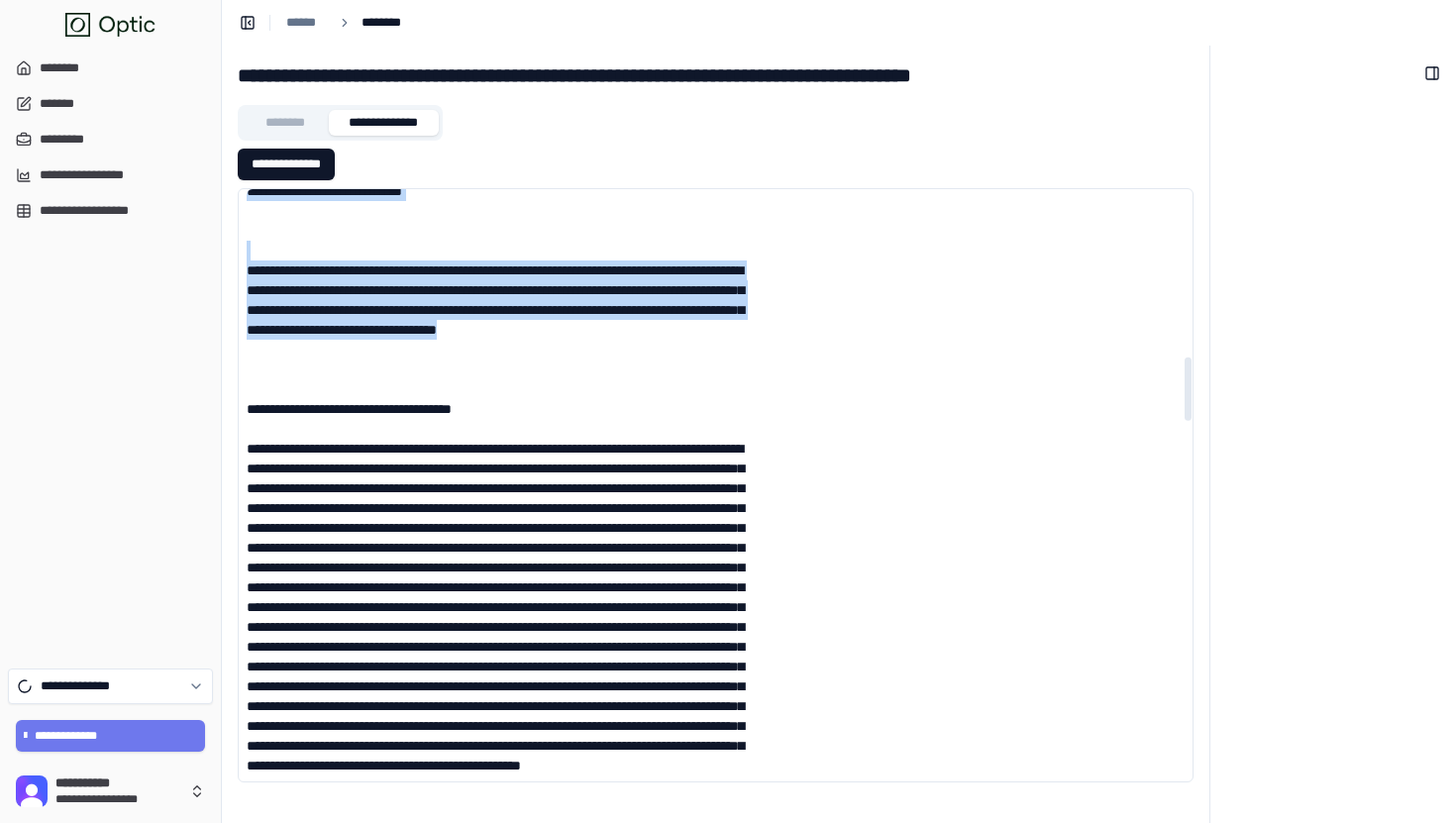 drag, startPoint x: 645, startPoint y: 424, endPoint x: 755, endPoint y: 566, distance: 179.62182 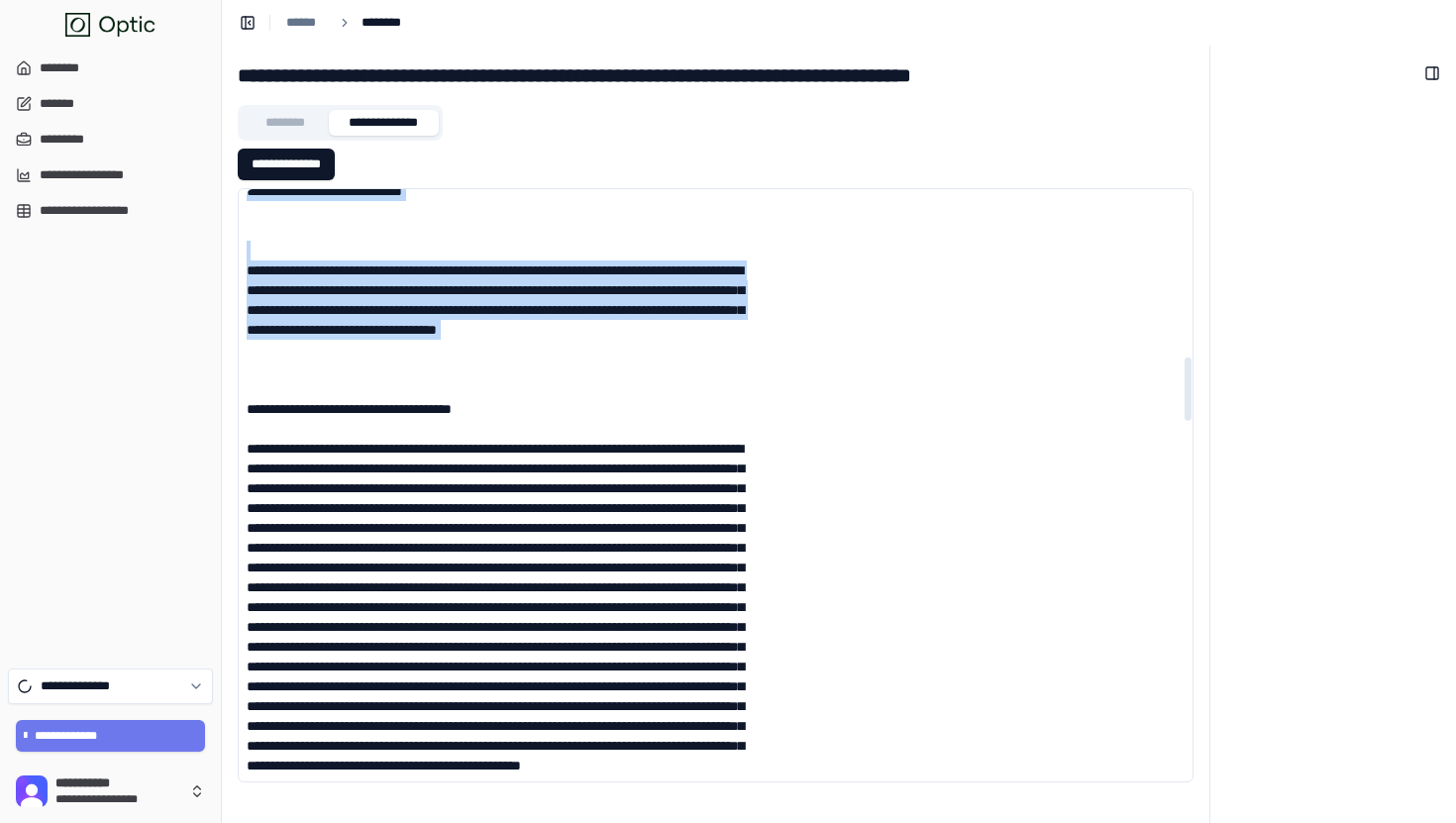 drag, startPoint x: 755, startPoint y: 566, endPoint x: 247, endPoint y: 333, distance: 558.8855 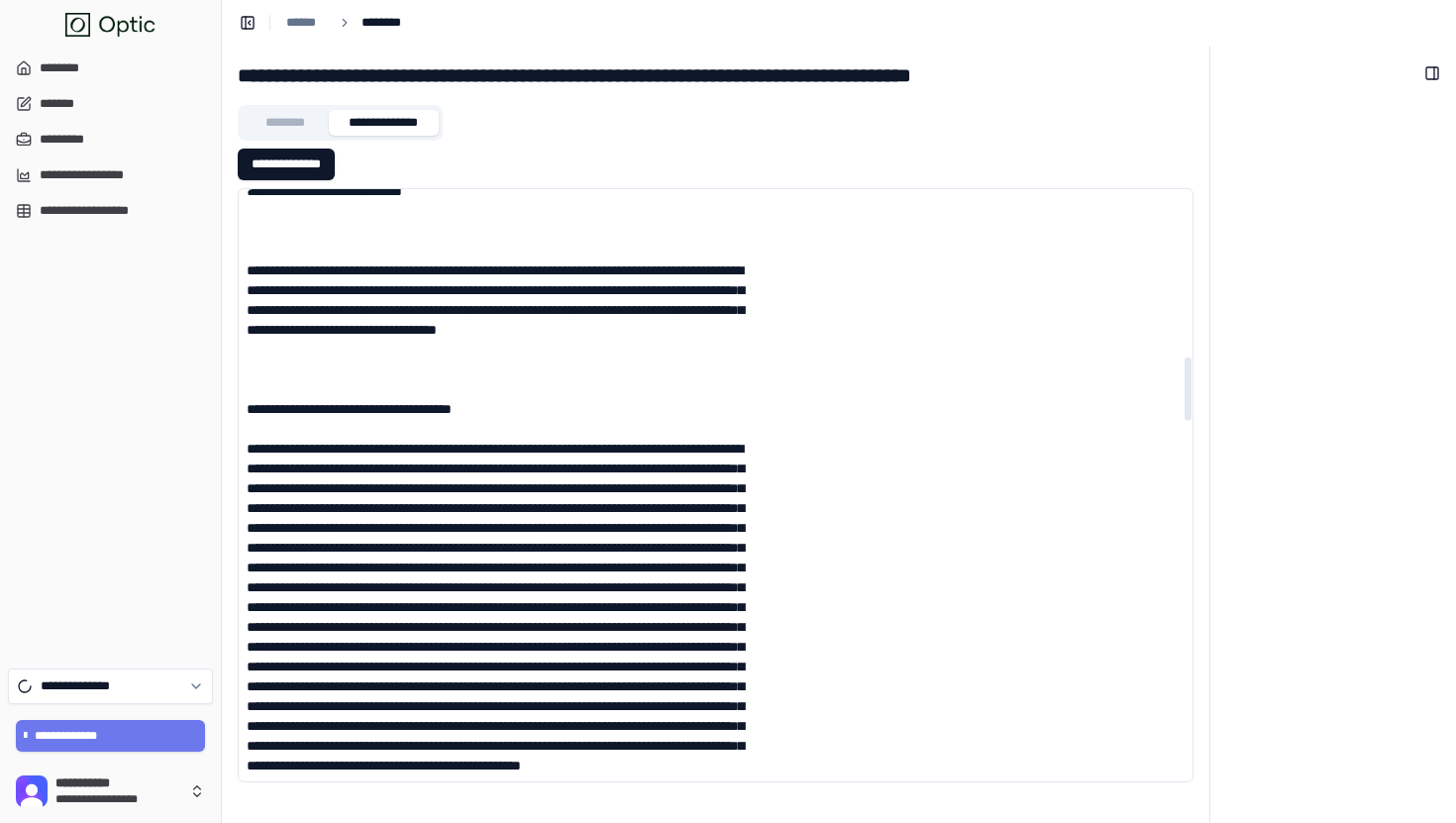 click on "**********" at bounding box center [715, 485] 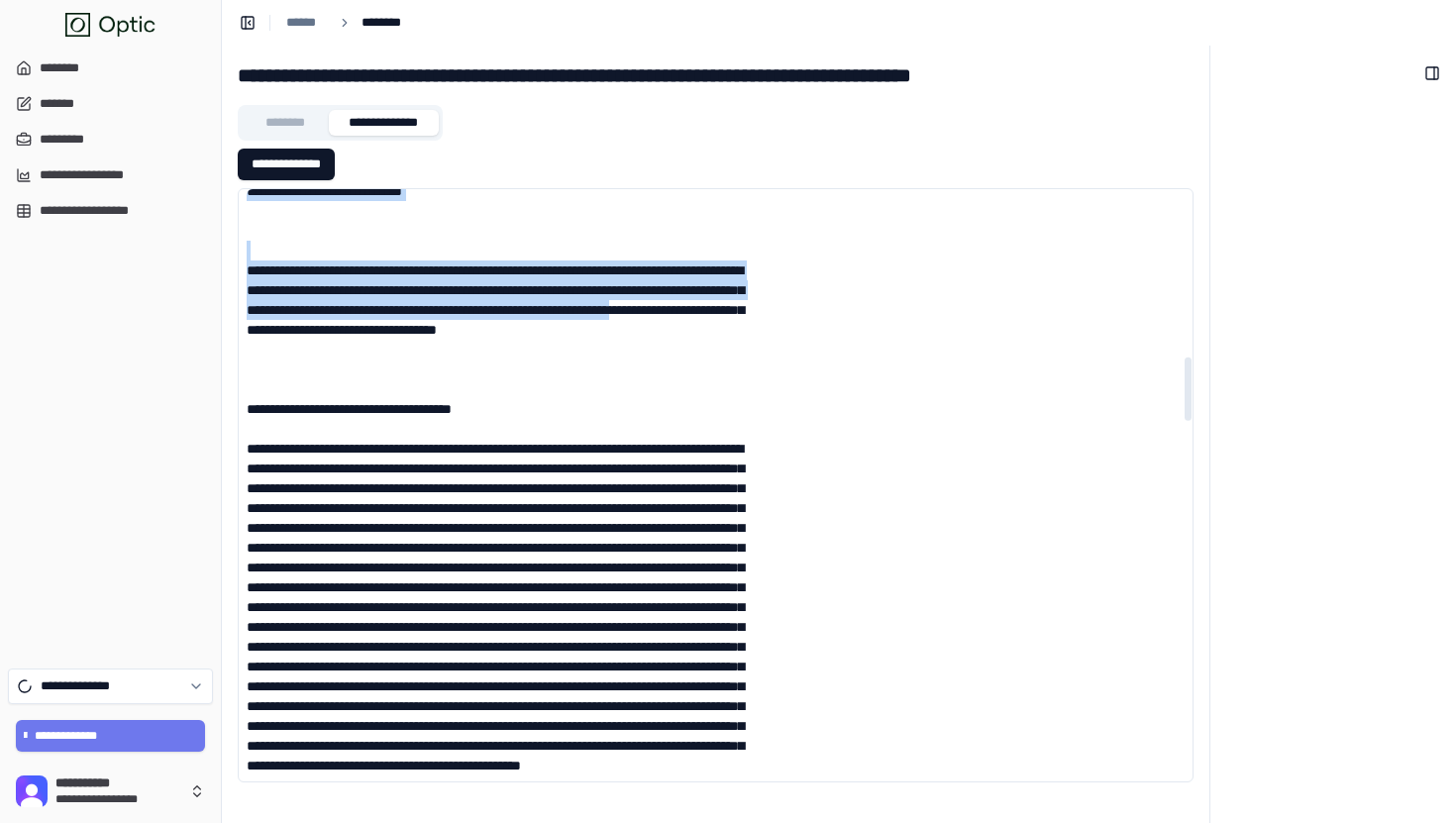 drag, startPoint x: 258, startPoint y: 326, endPoint x: 637, endPoint y: 542, distance: 436.23044 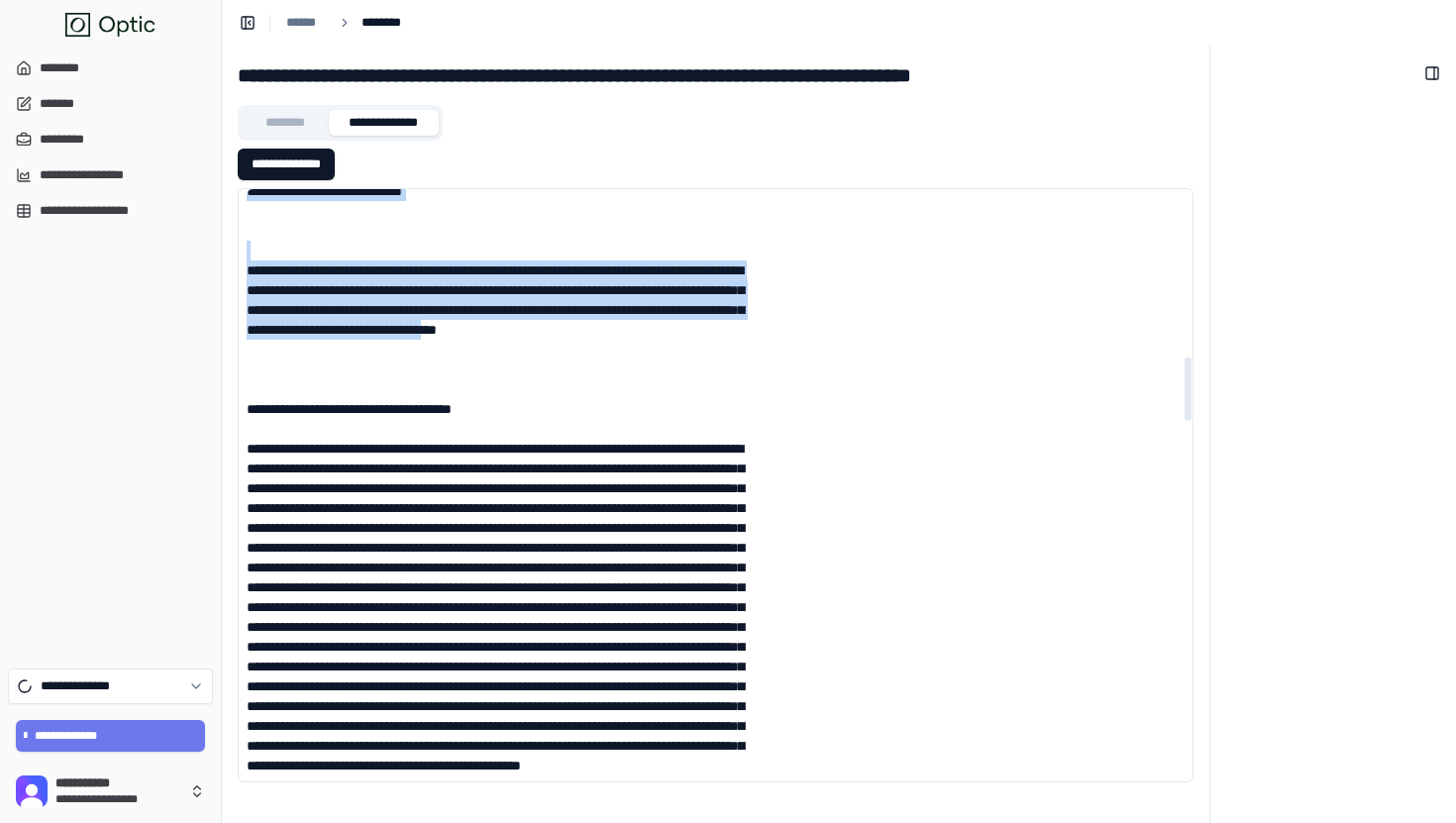 drag, startPoint x: 659, startPoint y: 562, endPoint x: 249, endPoint y: 335, distance: 468.64592 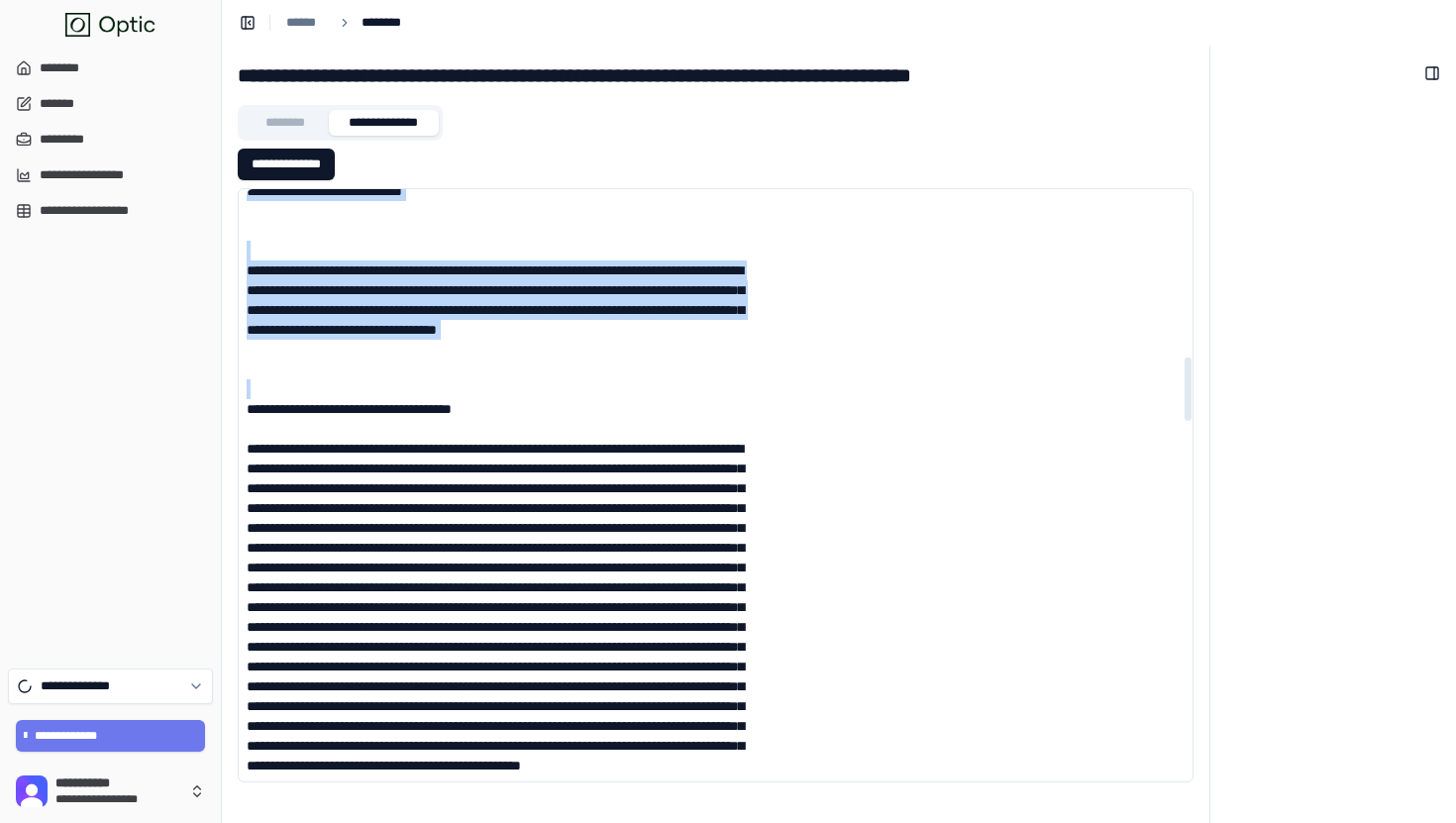drag, startPoint x: 249, startPoint y: 335, endPoint x: 738, endPoint y: 586, distance: 549.65626 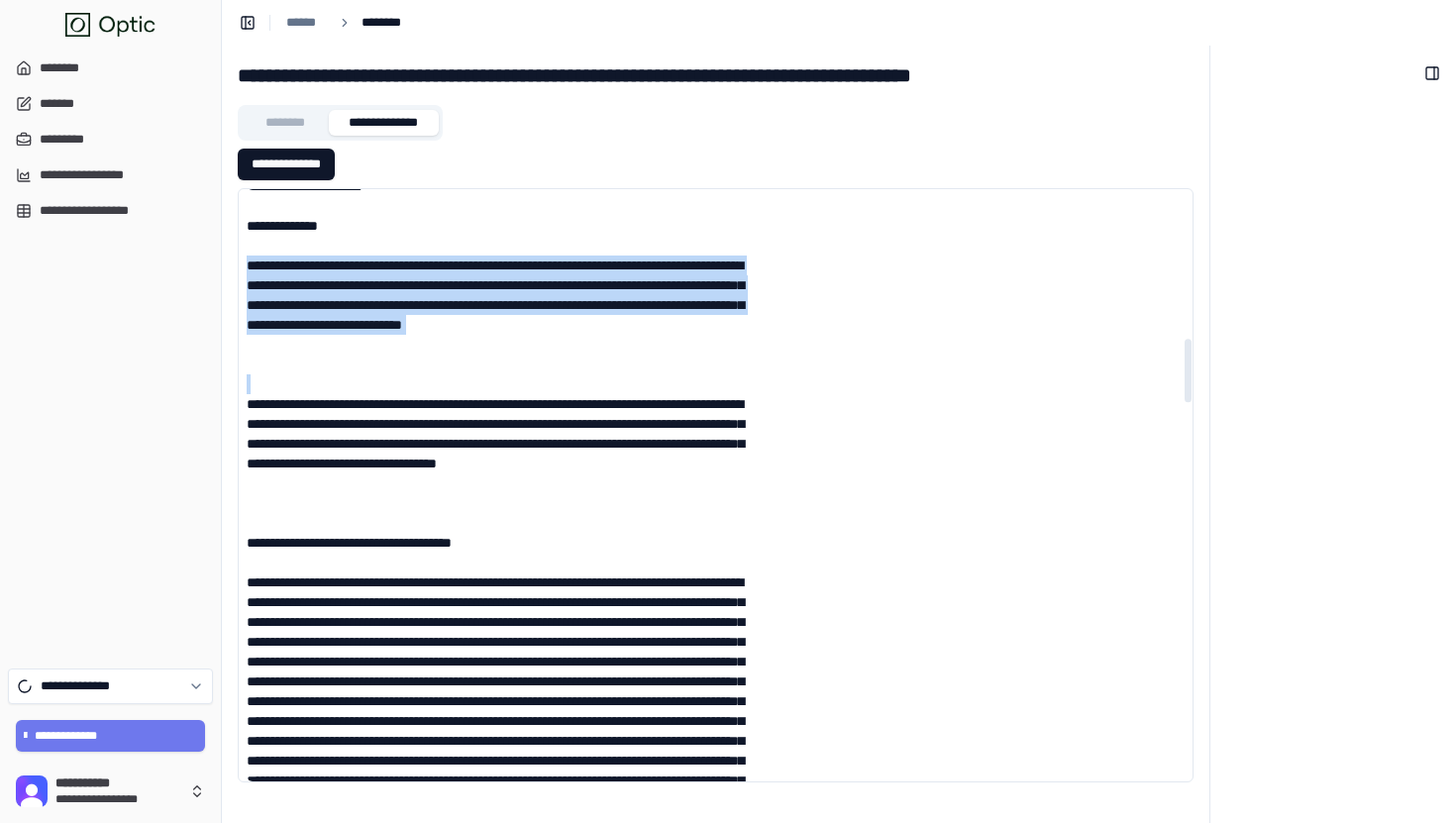 scroll, scrollTop: 1372, scrollLeft: 0, axis: vertical 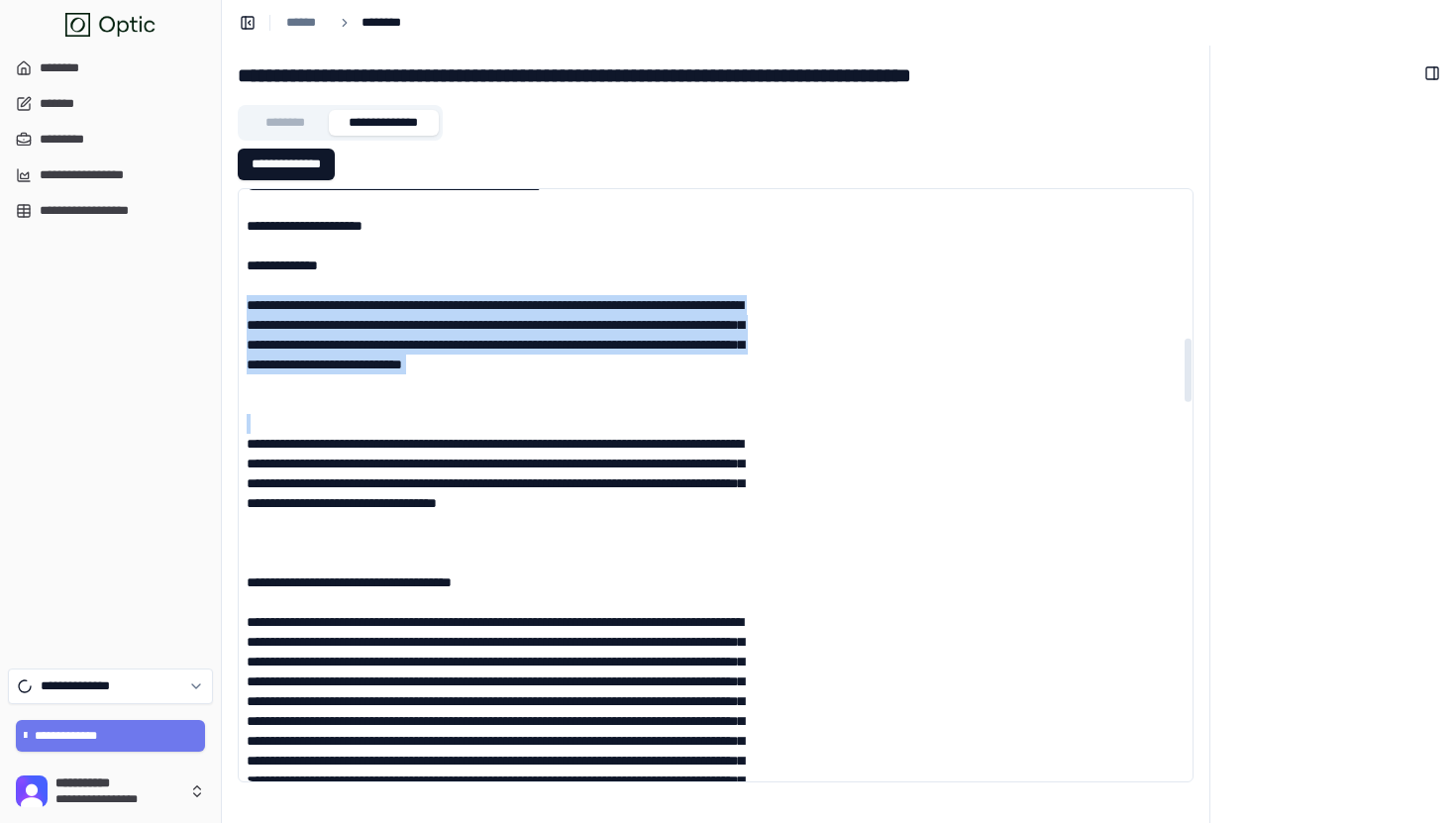 click on "**********" at bounding box center [715, 1547] 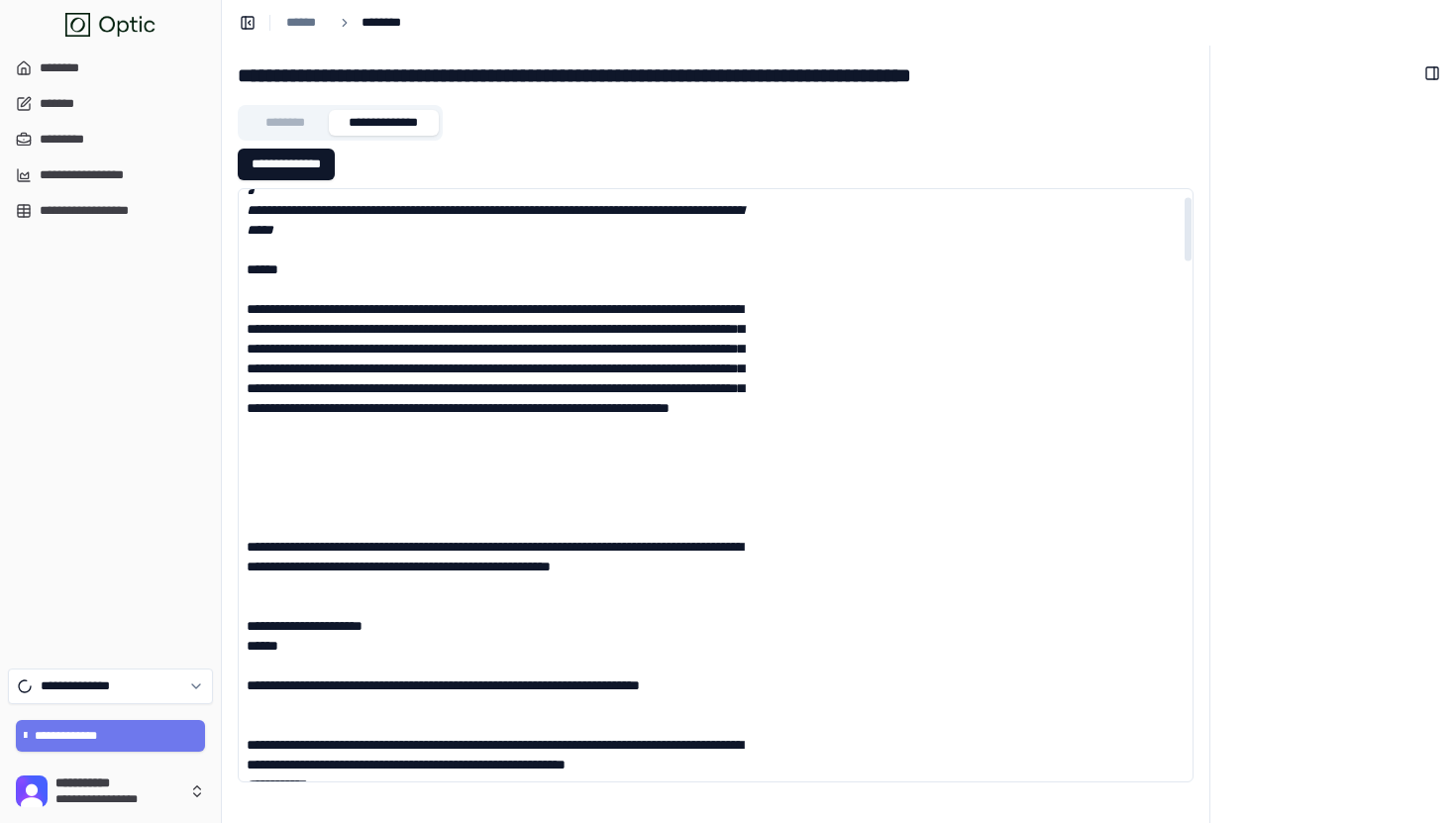 scroll, scrollTop: 0, scrollLeft: 0, axis: both 